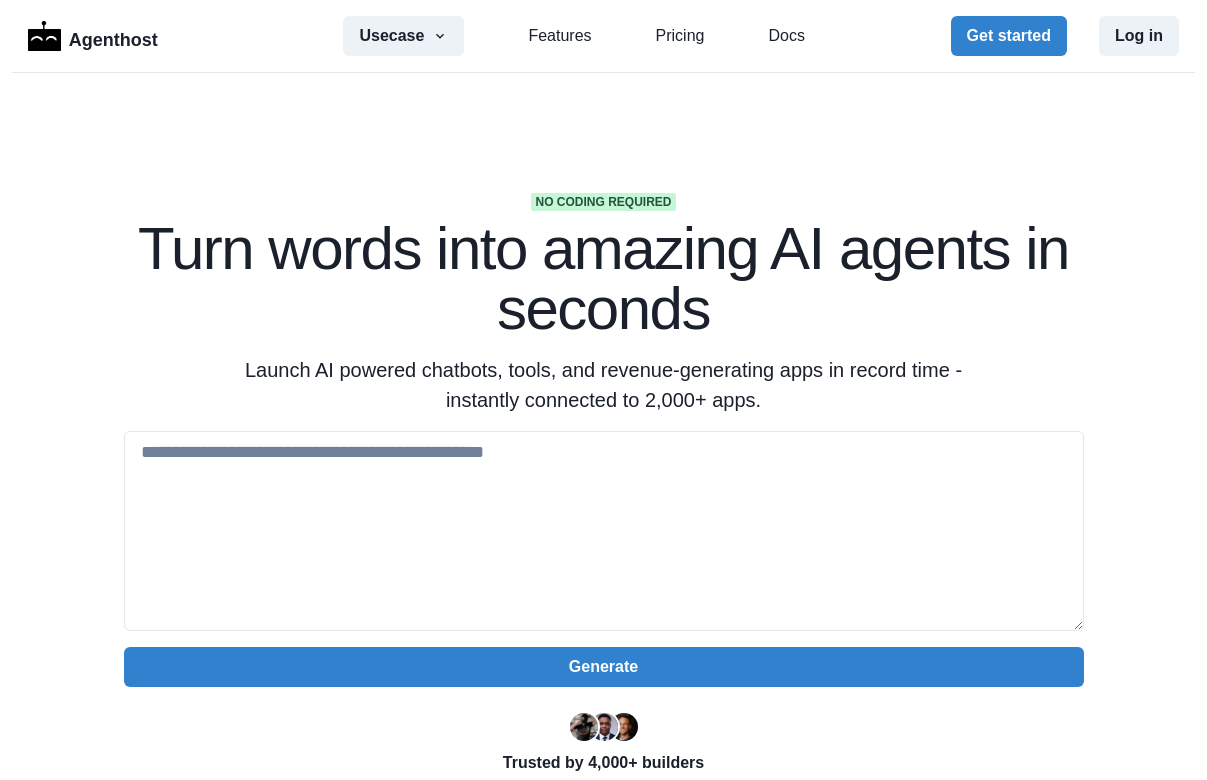 scroll, scrollTop: 0, scrollLeft: 0, axis: both 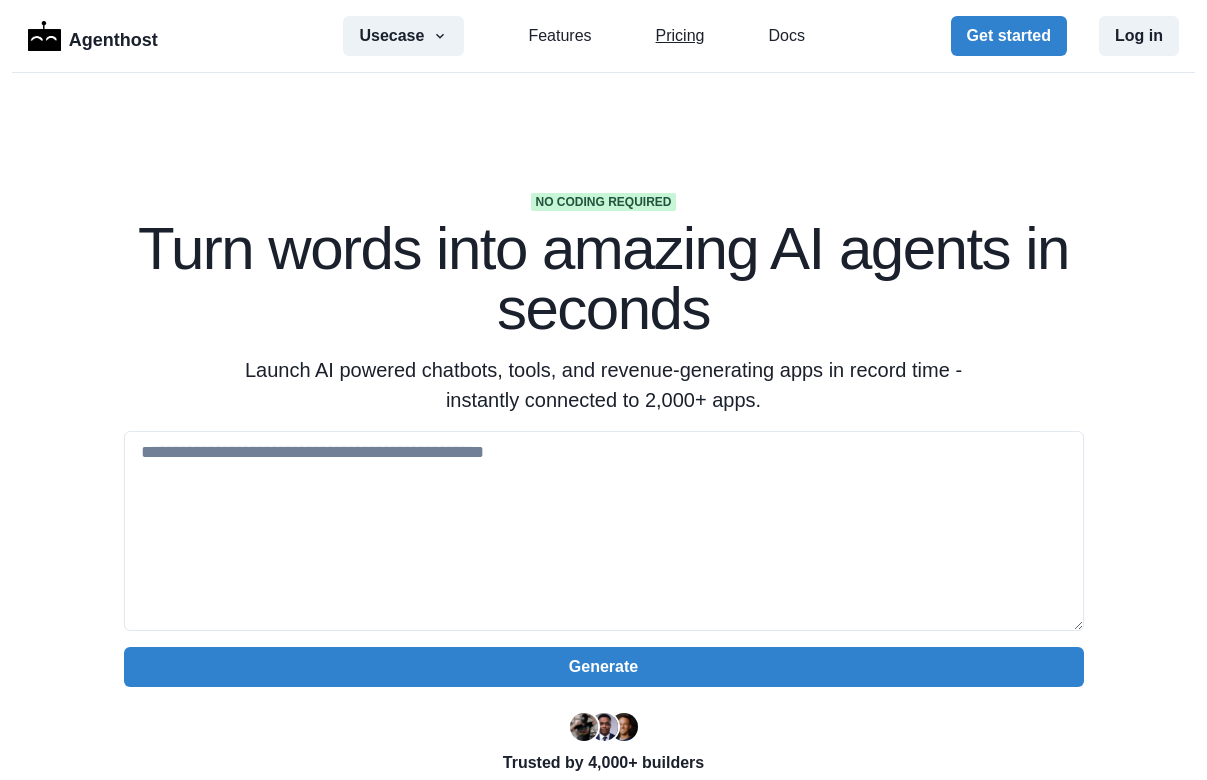 click on "Pricing" at bounding box center (680, 36) 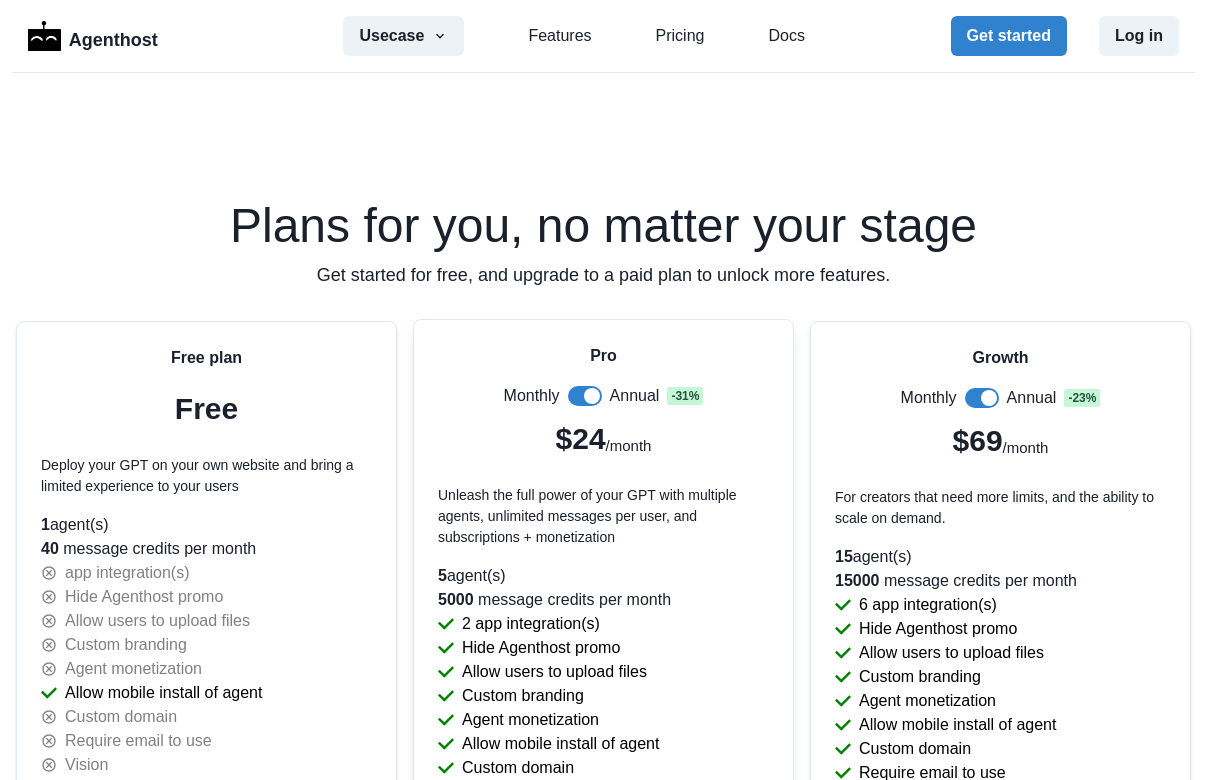 scroll, scrollTop: 4158, scrollLeft: 0, axis: vertical 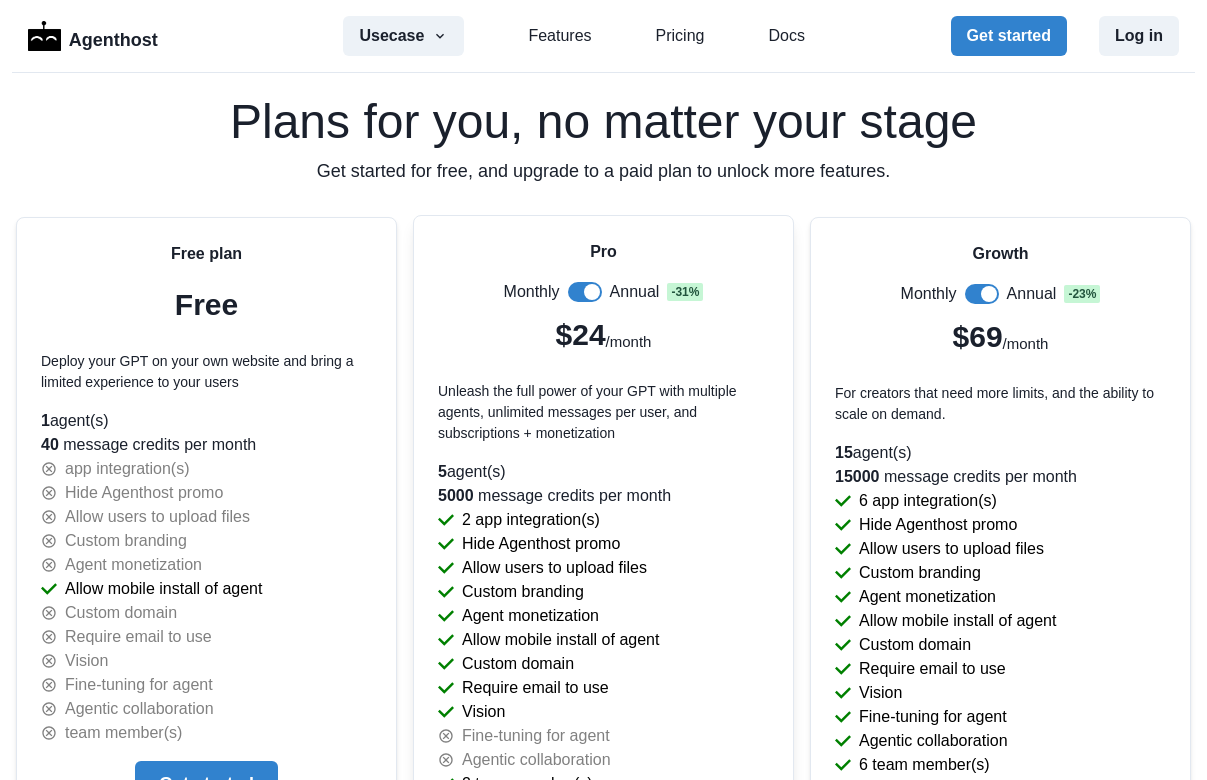 click on "5  agent(s)" at bounding box center (206, 421) 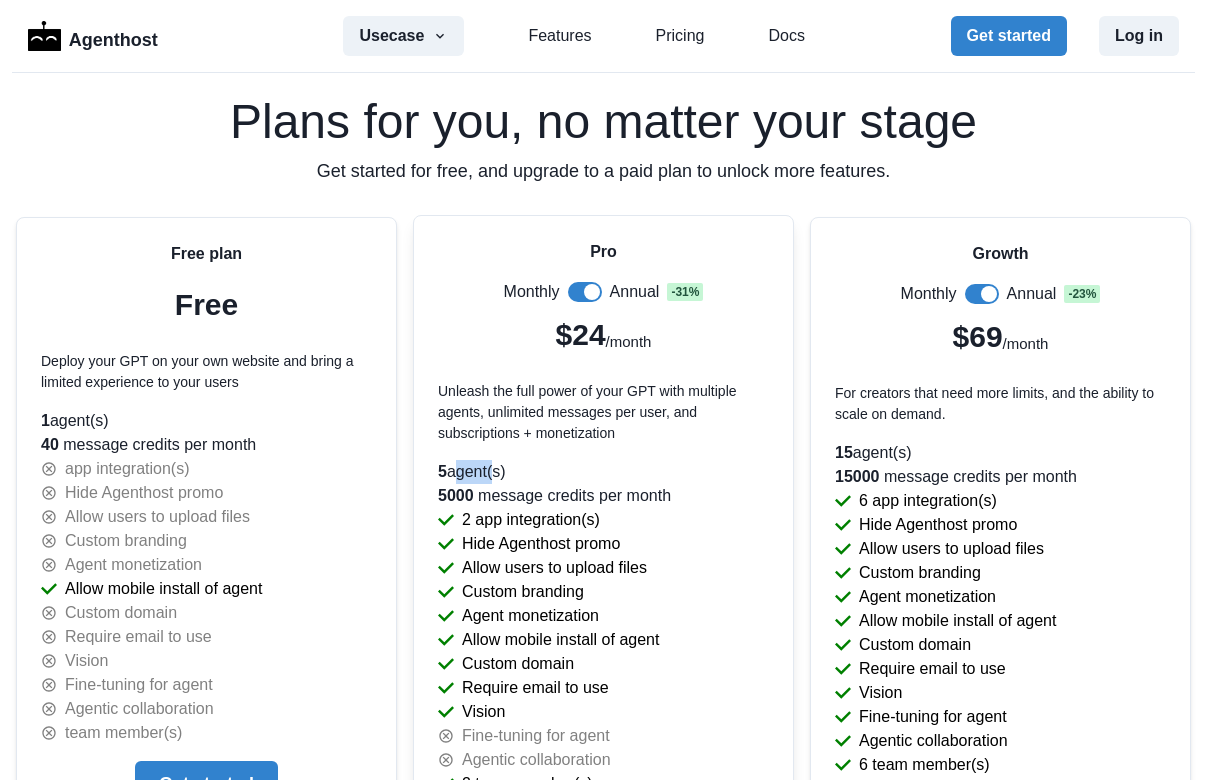 click on "5  agent(s)" at bounding box center [206, 421] 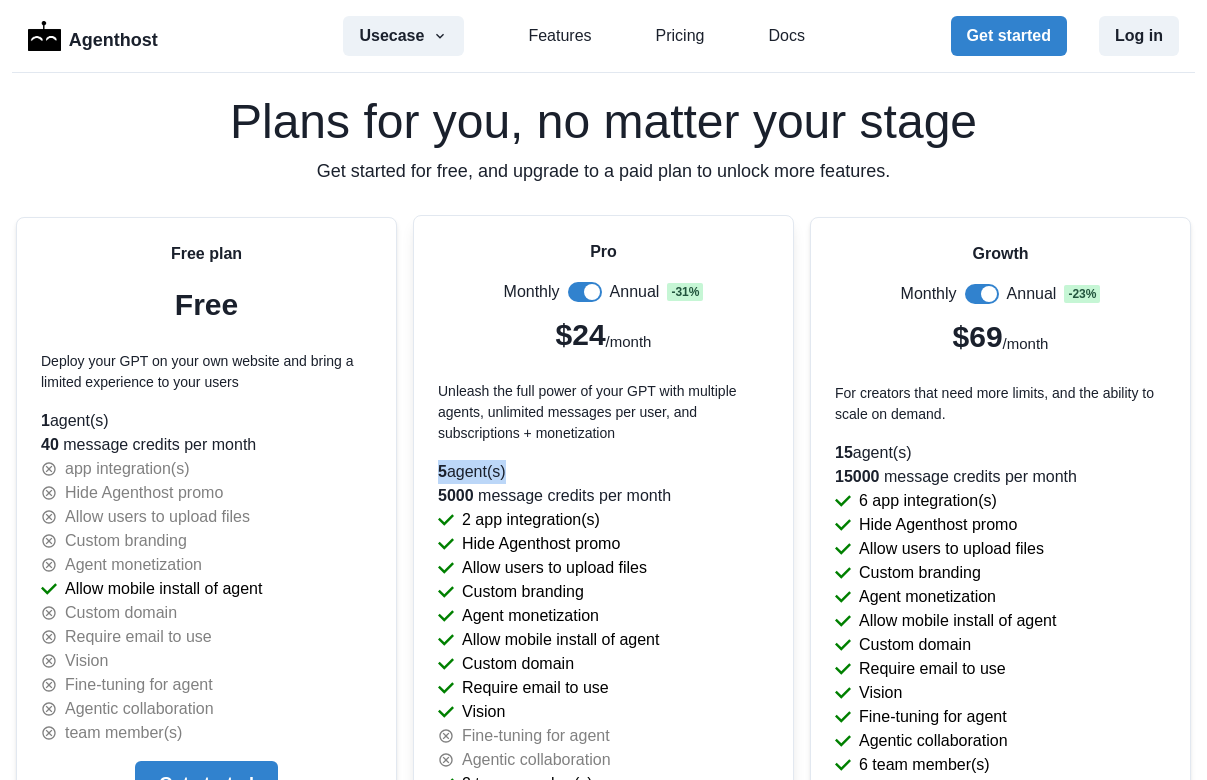 click on "5000   message credits per month" at bounding box center [206, 445] 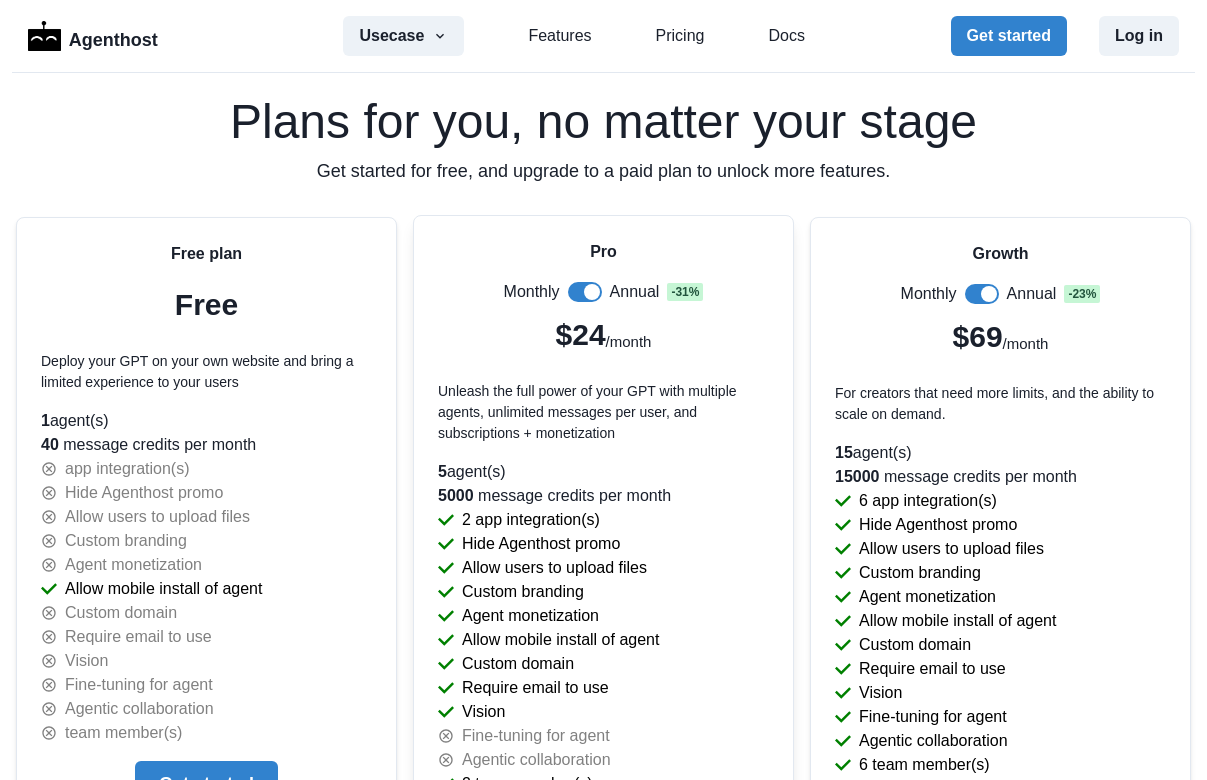 click on "5000   message credits per month" at bounding box center [206, 445] 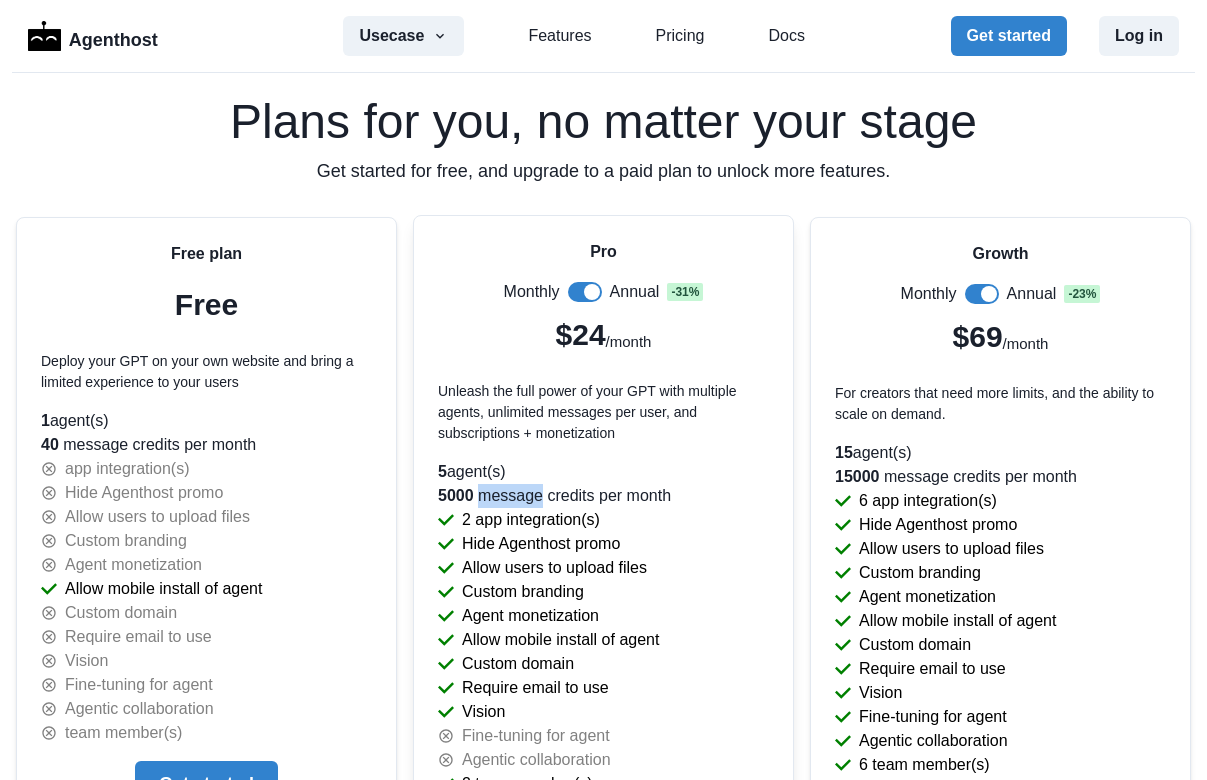 click on "5000   message credits per month" at bounding box center [206, 445] 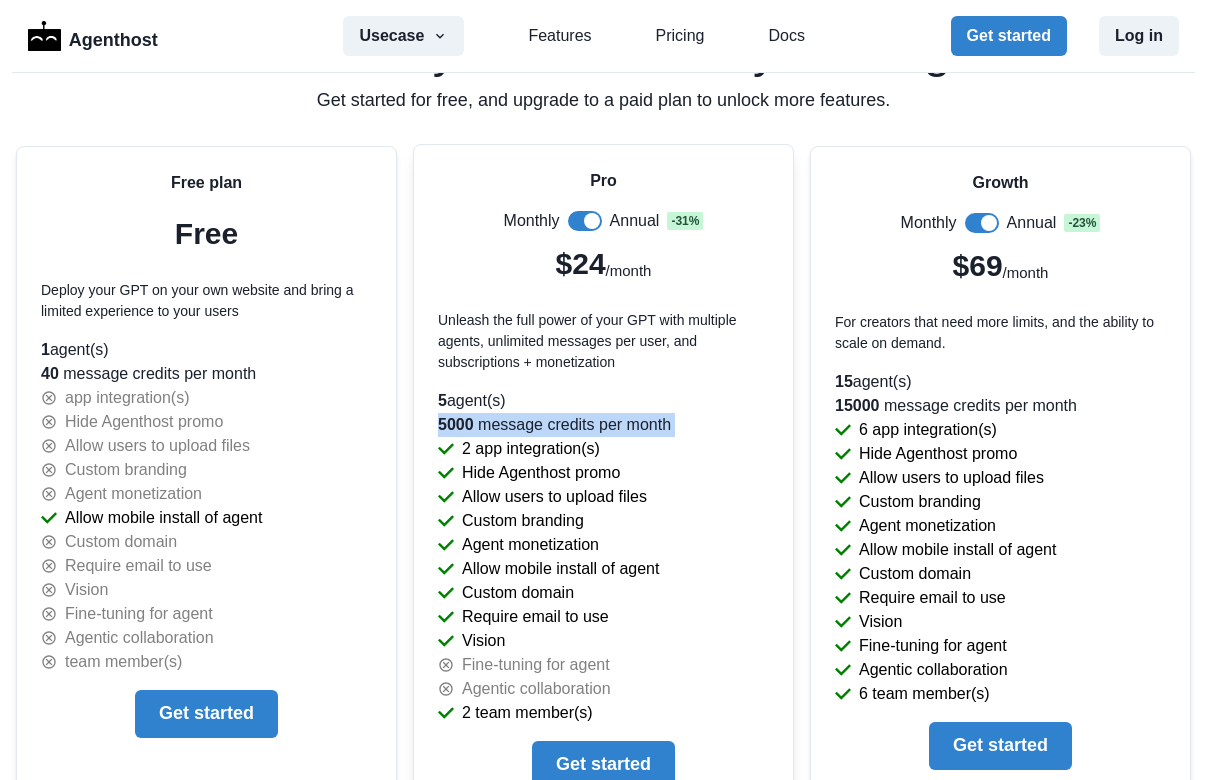 scroll, scrollTop: 4231, scrollLeft: 0, axis: vertical 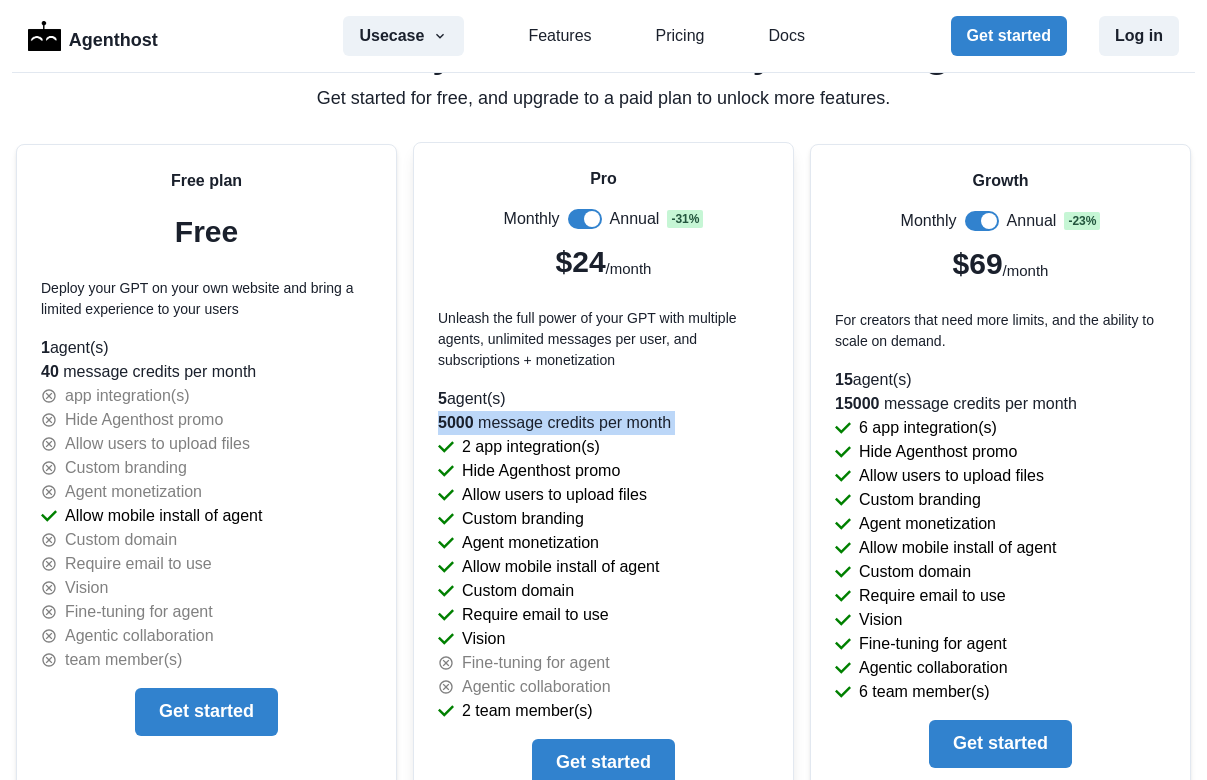 click on "Hide Agenthost promo" at bounding box center [163, 516] 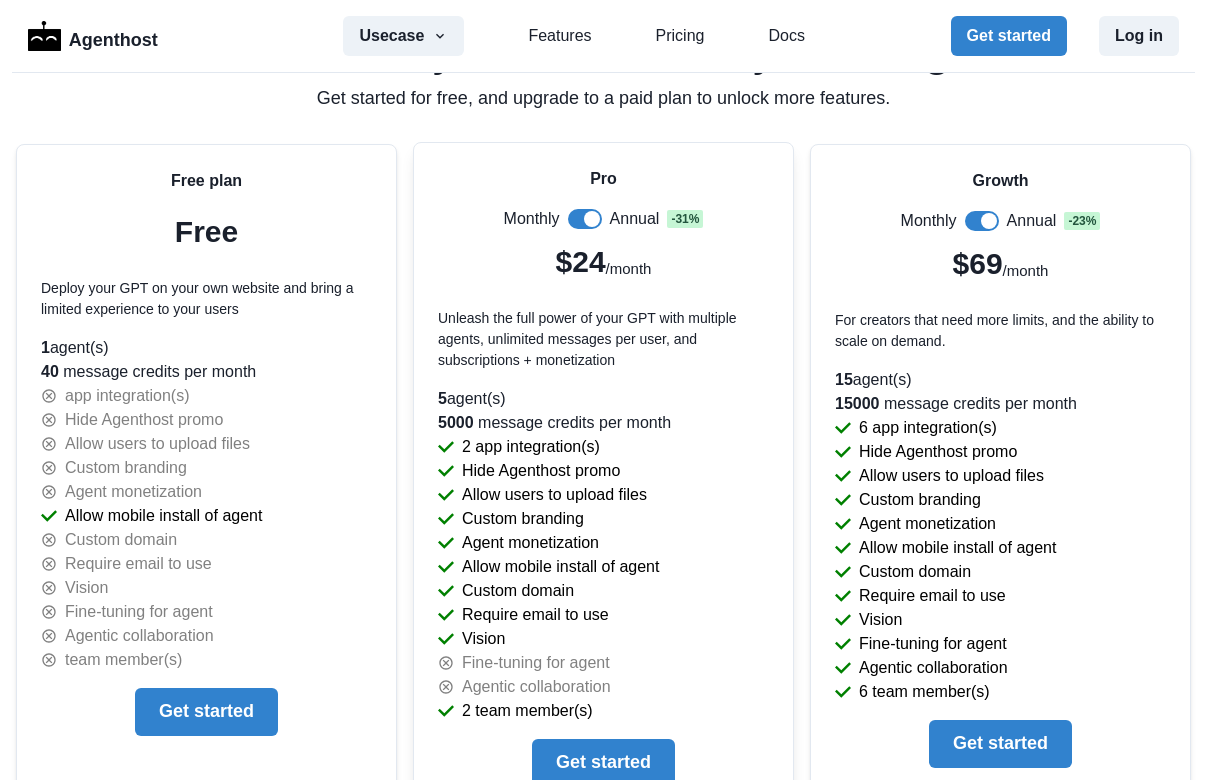 click on "Hide Agenthost promo" at bounding box center (163, 516) 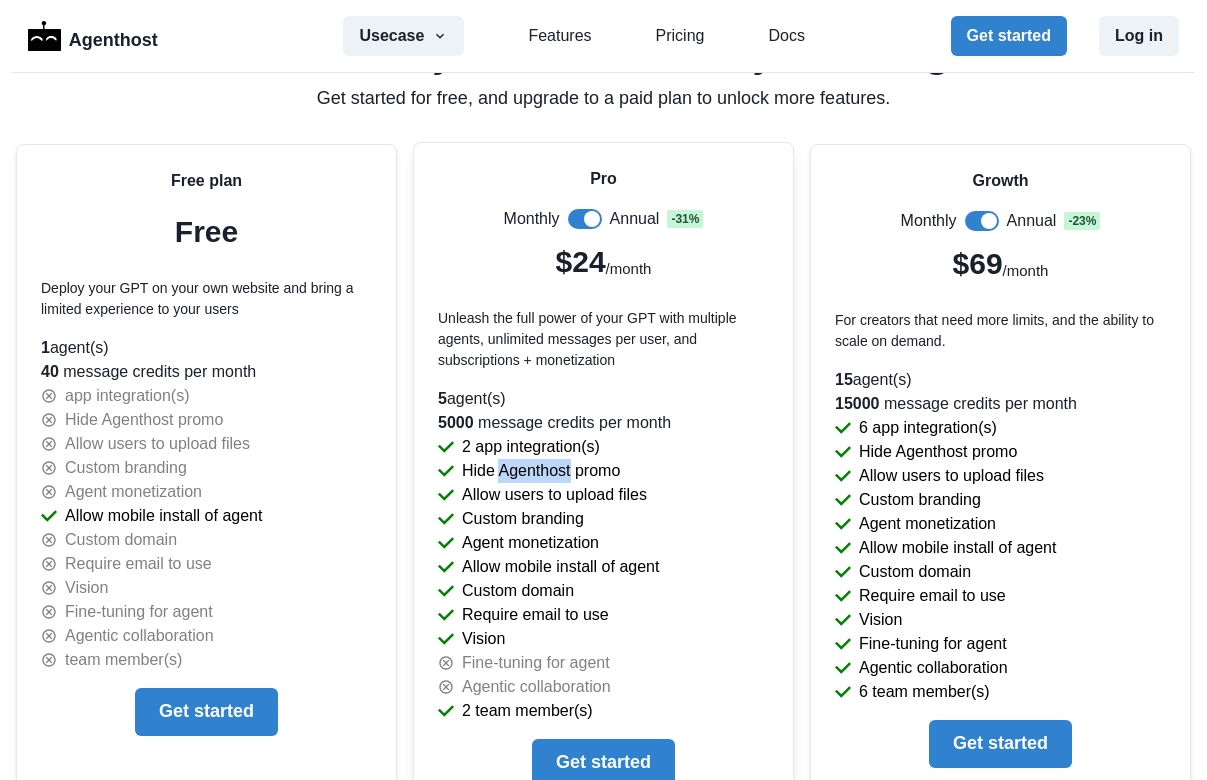 click on "Hide Agenthost promo" at bounding box center [163, 516] 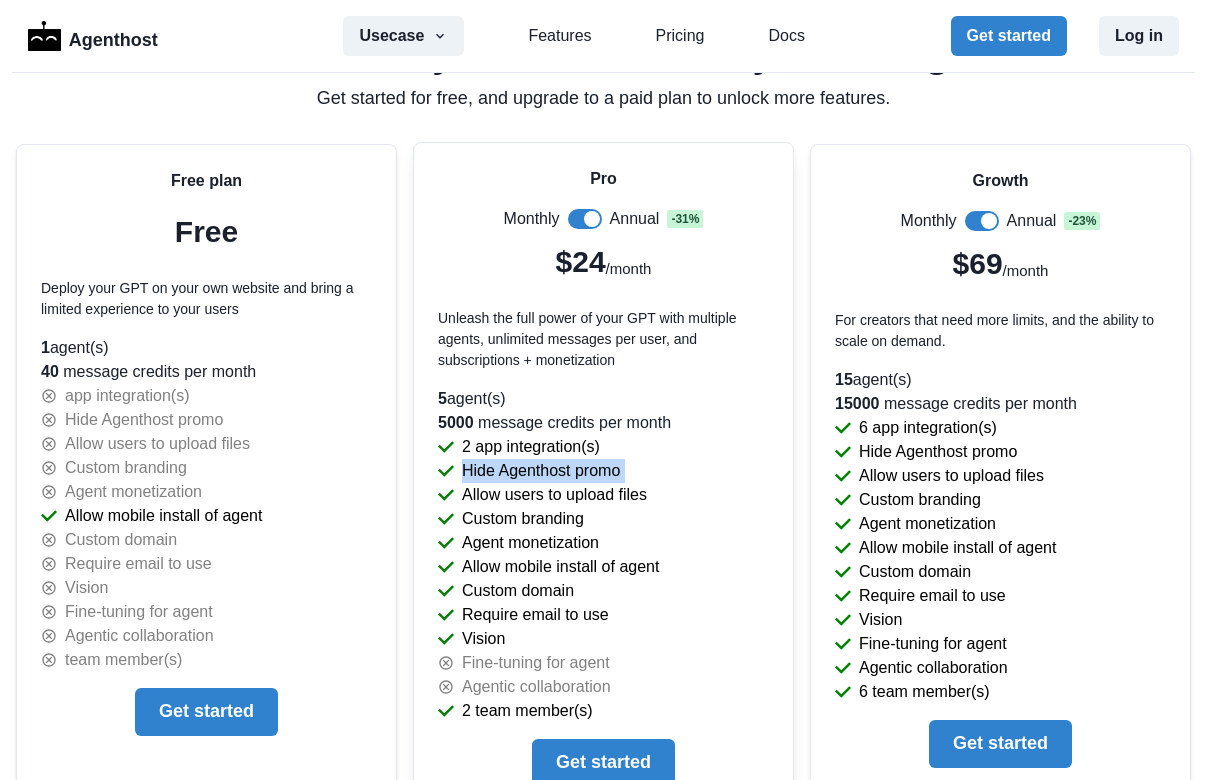 click on "Unleash the full power of your GPT with multiple agents, unlimited messages per user, and subscriptions + monetization" at bounding box center (603, 339) 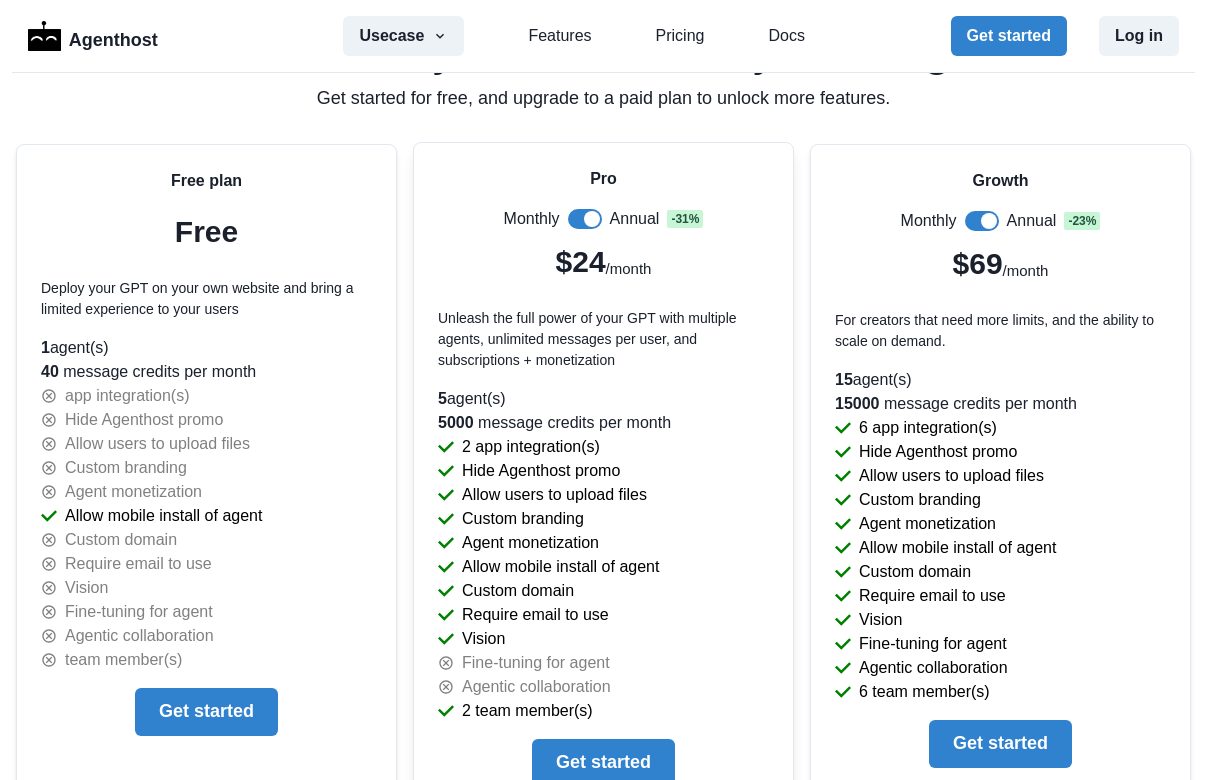click on "Unleash the full power of your GPT with multiple agents, unlimited messages per user, and subscriptions + monetization" at bounding box center (603, 339) 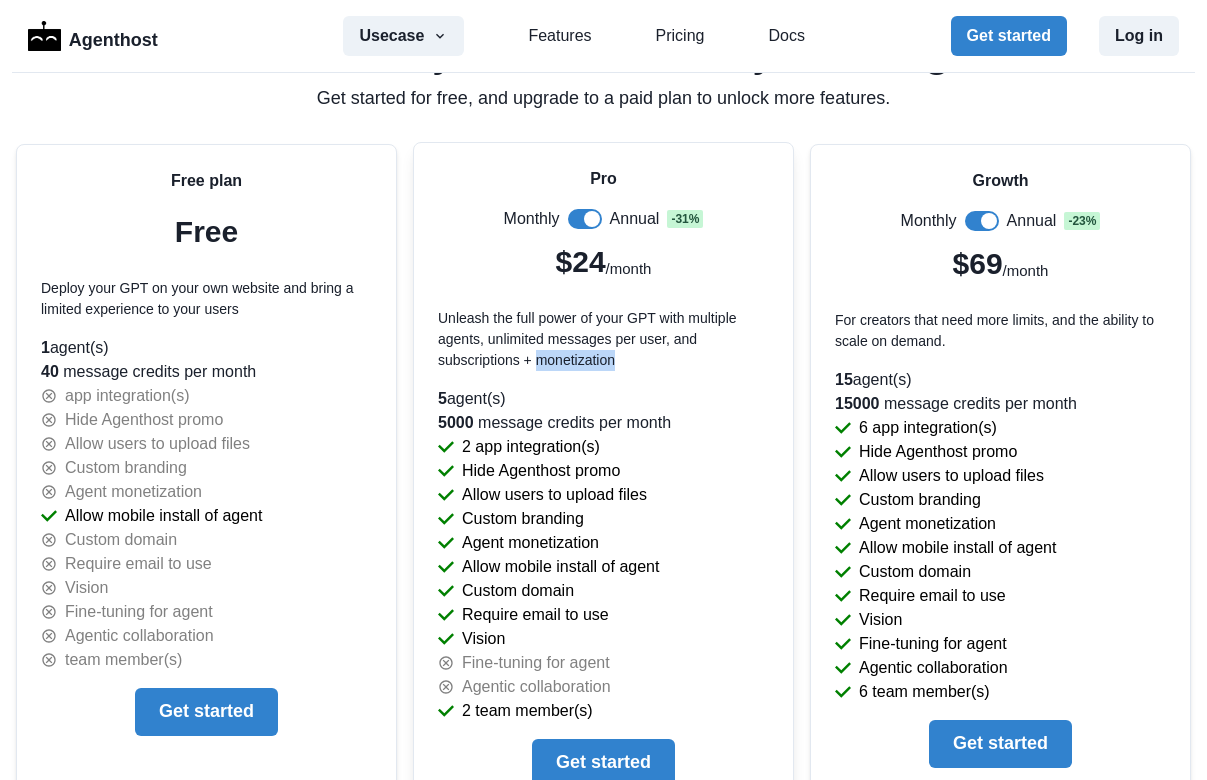 click on "Unleash the full power of your GPT with multiple agents, unlimited messages per user, and subscriptions + monetization" at bounding box center [603, 339] 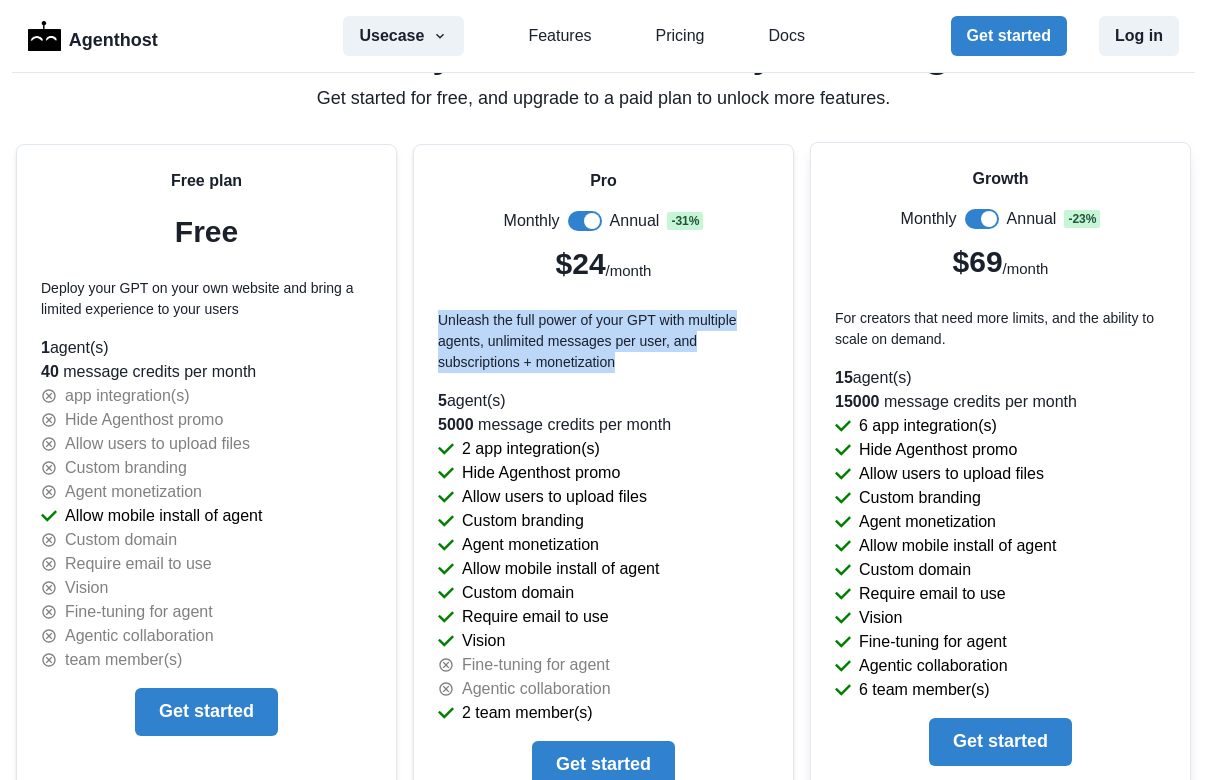 click on "For creators that need more limits, and the ability to scale on demand." at bounding box center (603, 341) 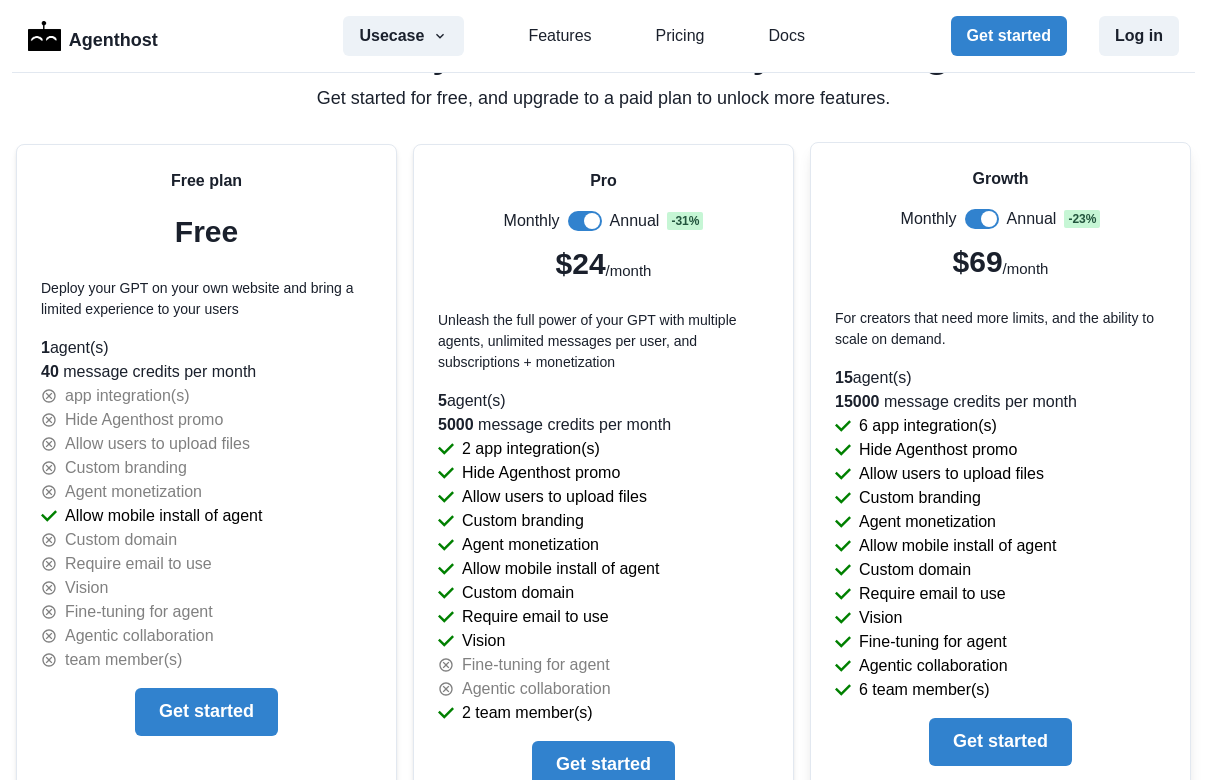 click on "For creators that need more limits, and the ability to scale on demand." at bounding box center [603, 341] 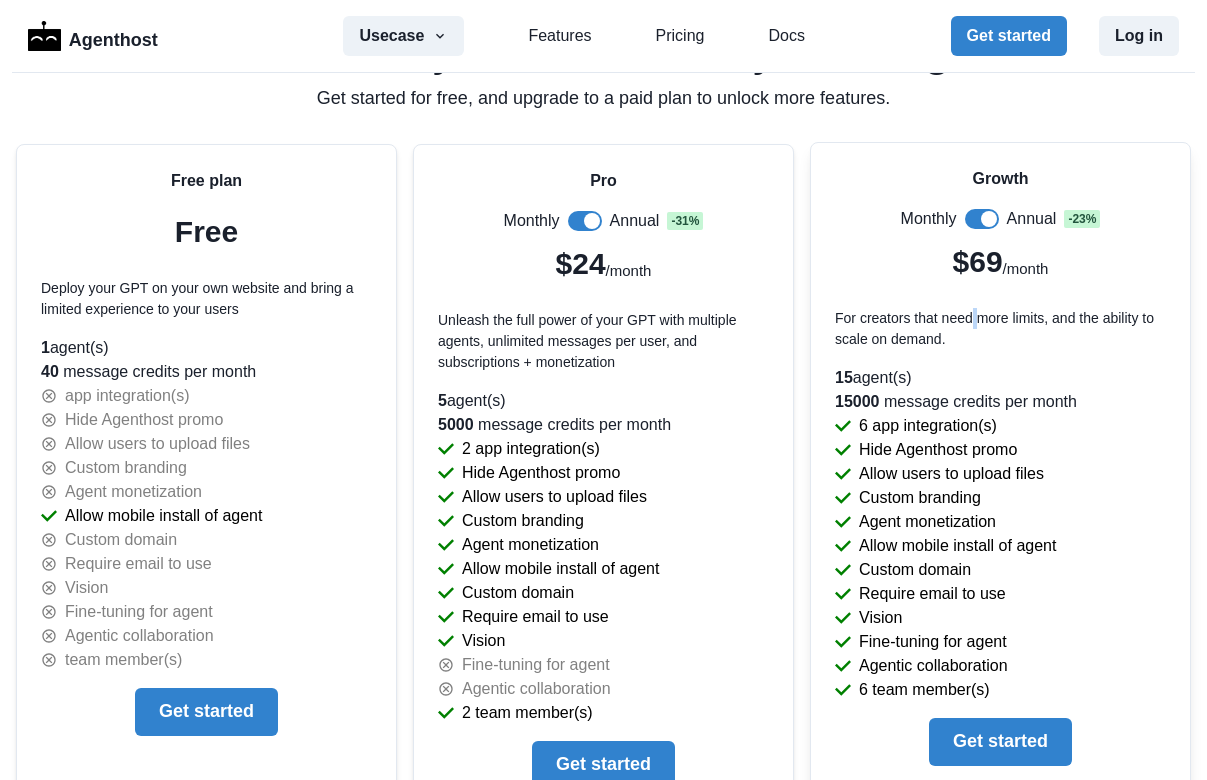 click on "For creators that need more limits, and the ability to scale on demand." at bounding box center [603, 341] 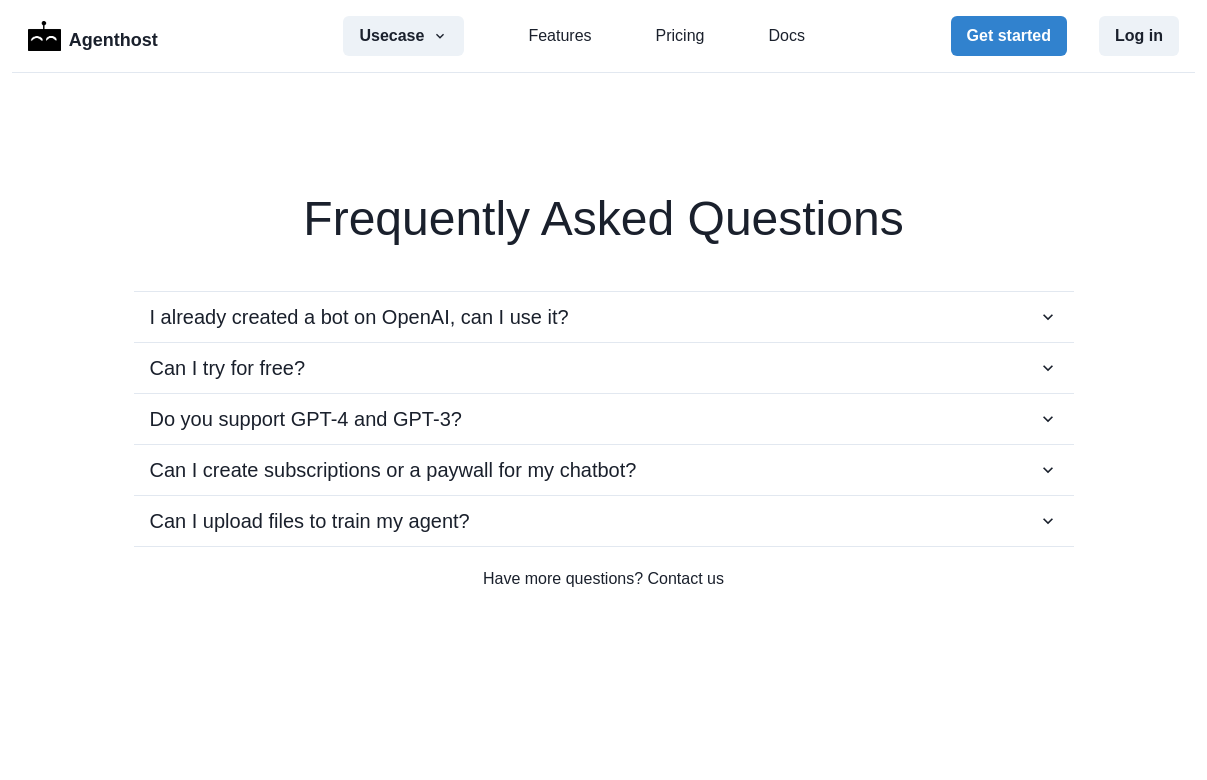 scroll, scrollTop: 3578, scrollLeft: 0, axis: vertical 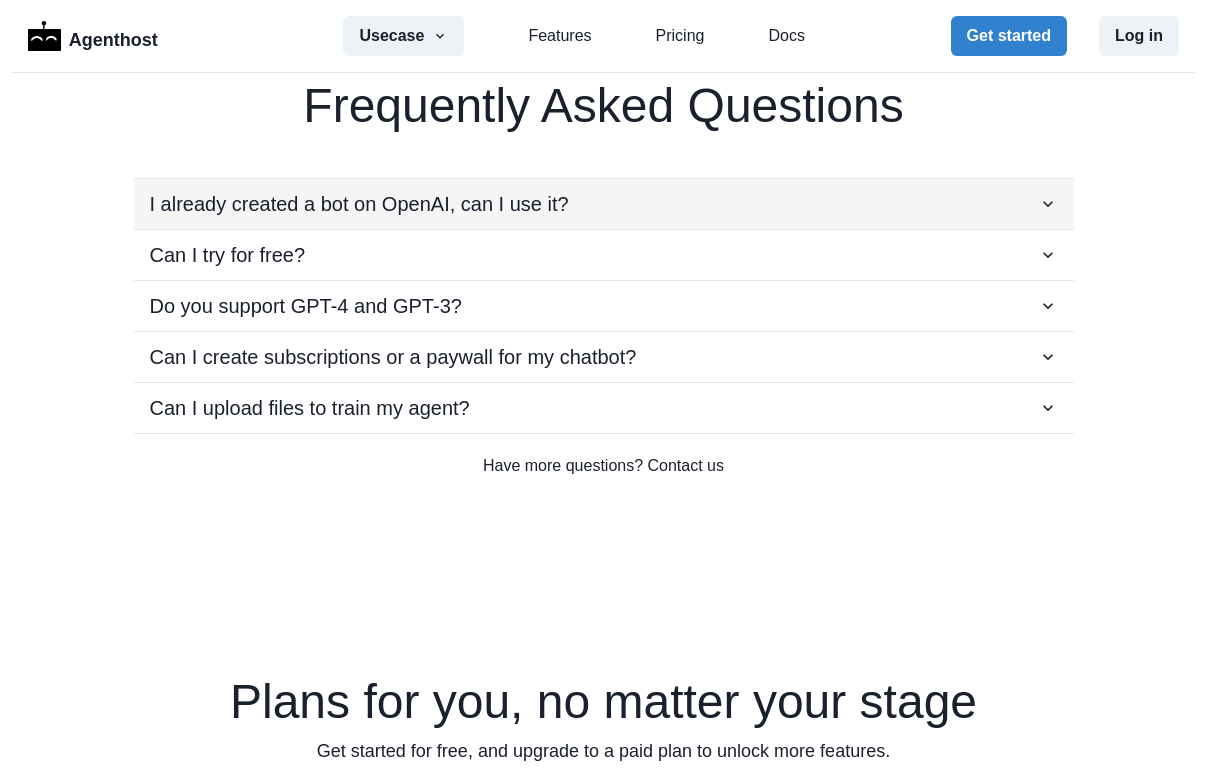 click on "I already created a bot on OpenAI, can I use it?" at bounding box center (359, 204) 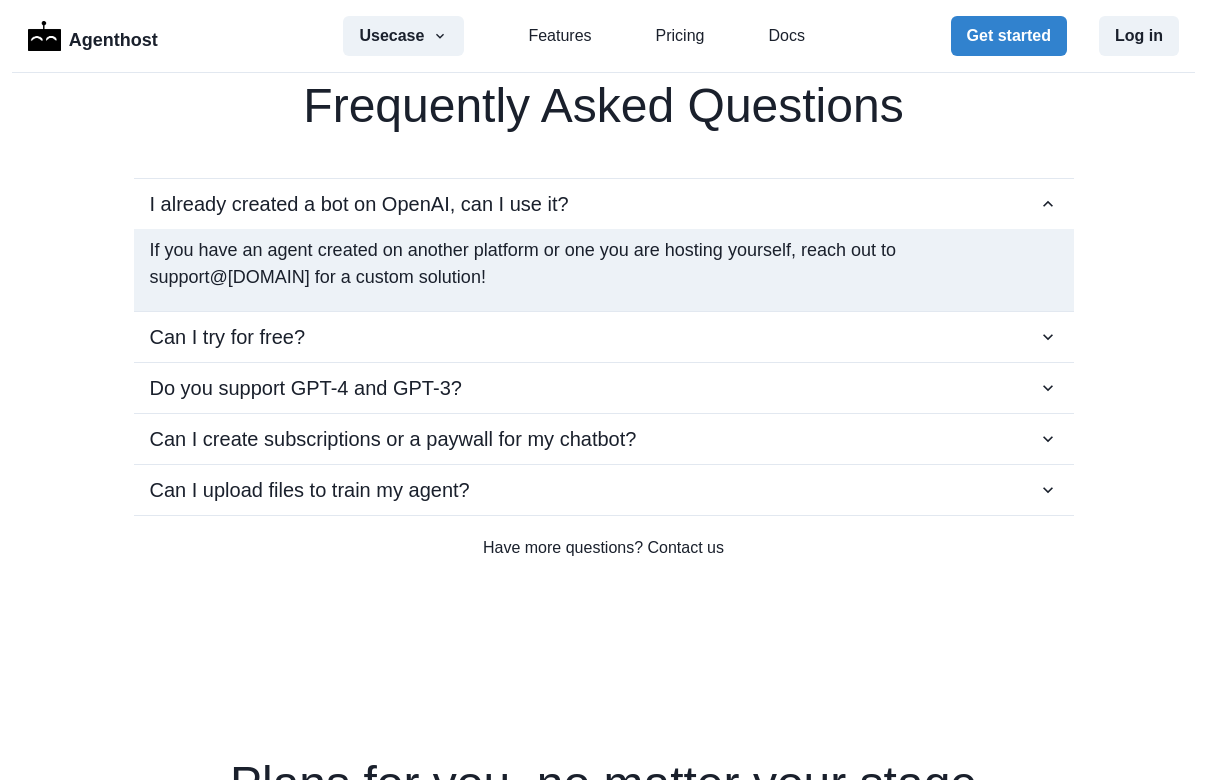 click on "If you have an agent created on another platform or one you are hosting yourself, reach out to support@[DOMAIN] for a custom solution!" at bounding box center (604, 264) 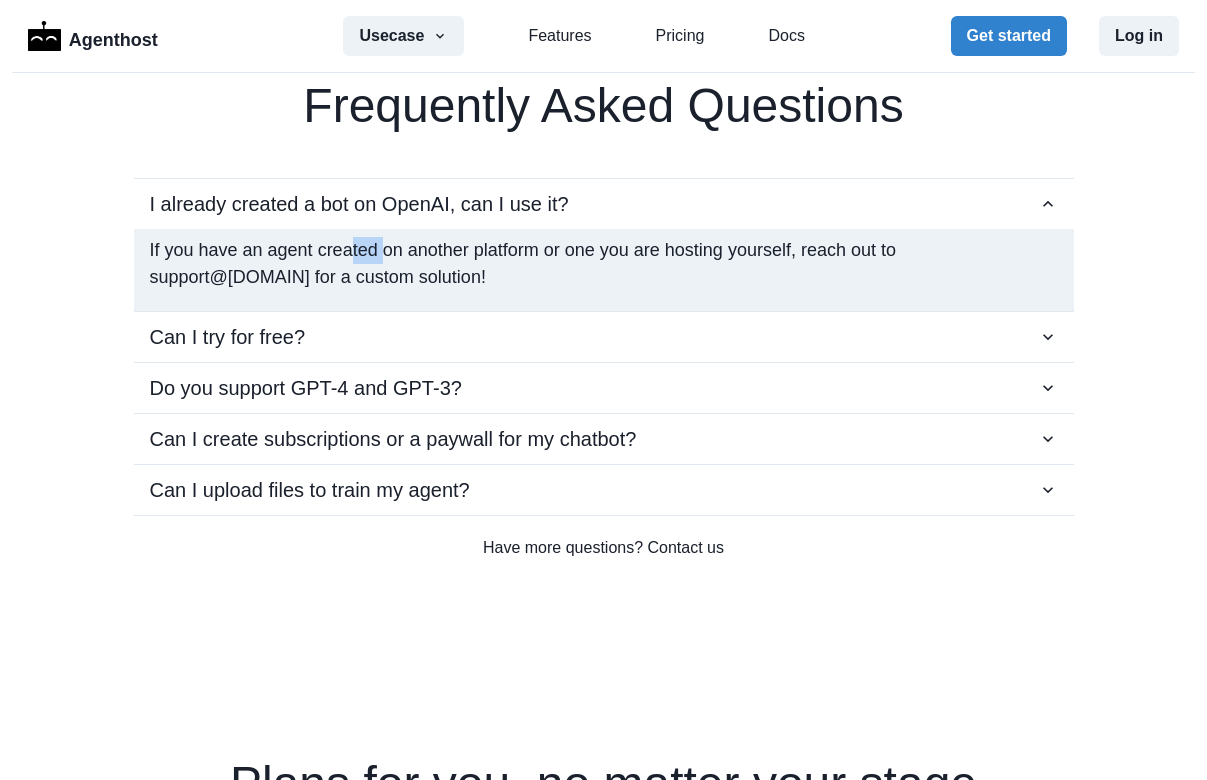 click on "If you have an agent created on another platform or one you are hosting yourself, reach out to support@[DOMAIN] for a custom solution!" at bounding box center (604, 264) 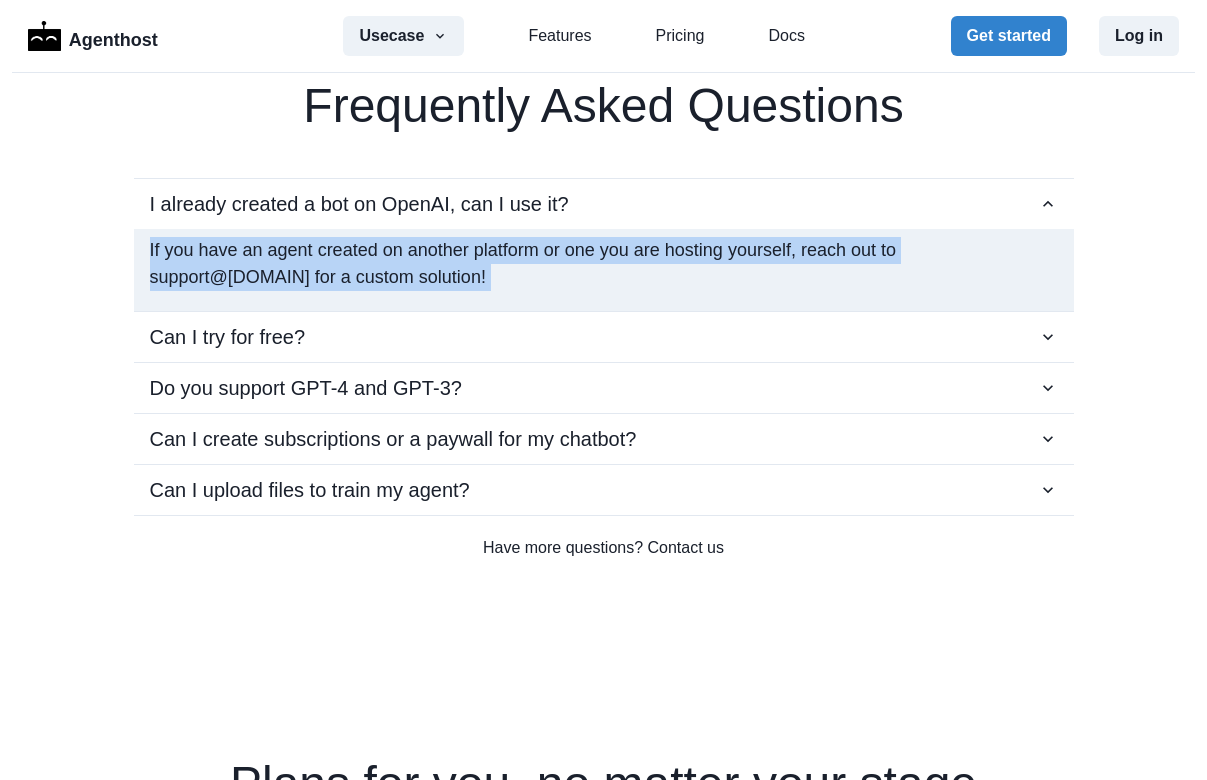 click on "If you have an agent created on another platform or one you are hosting yourself, reach out to support@[DOMAIN] for a custom solution!" at bounding box center (604, 264) 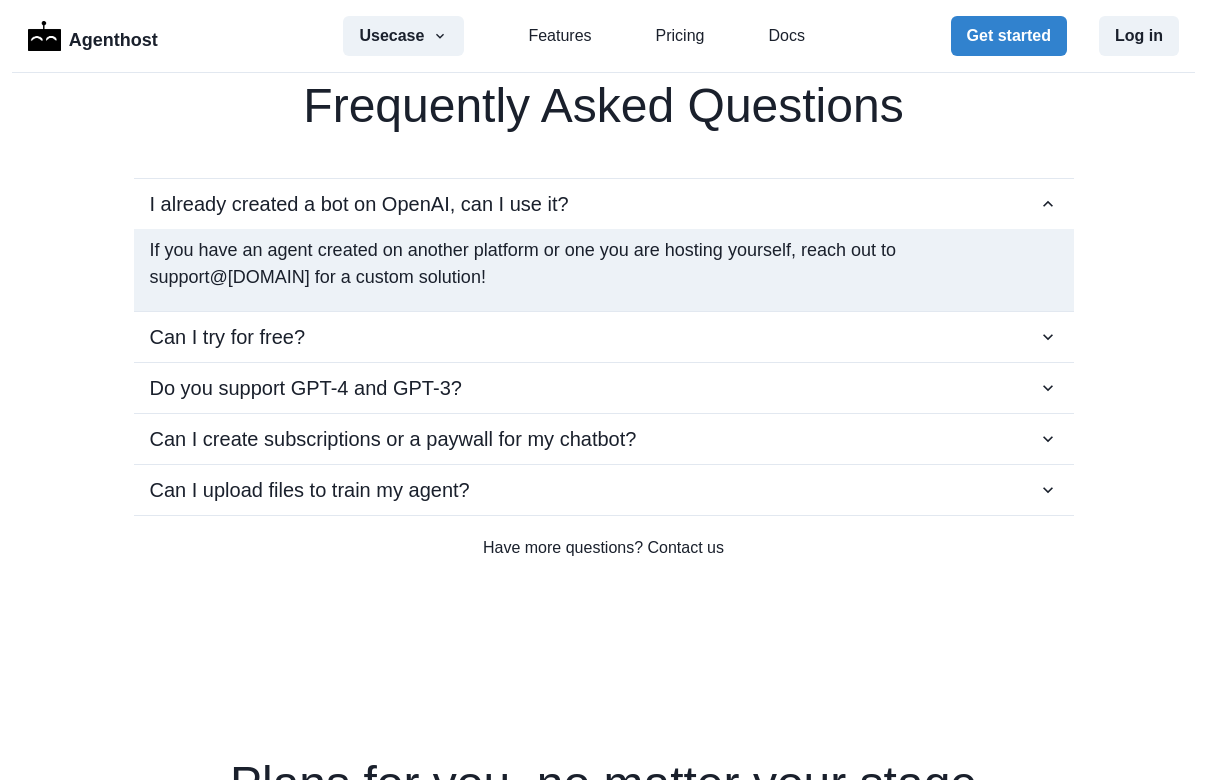 click on "If you have an agent created on another platform or one you are hosting yourself, reach out to support@[DOMAIN] for a custom solution!" at bounding box center [604, 264] 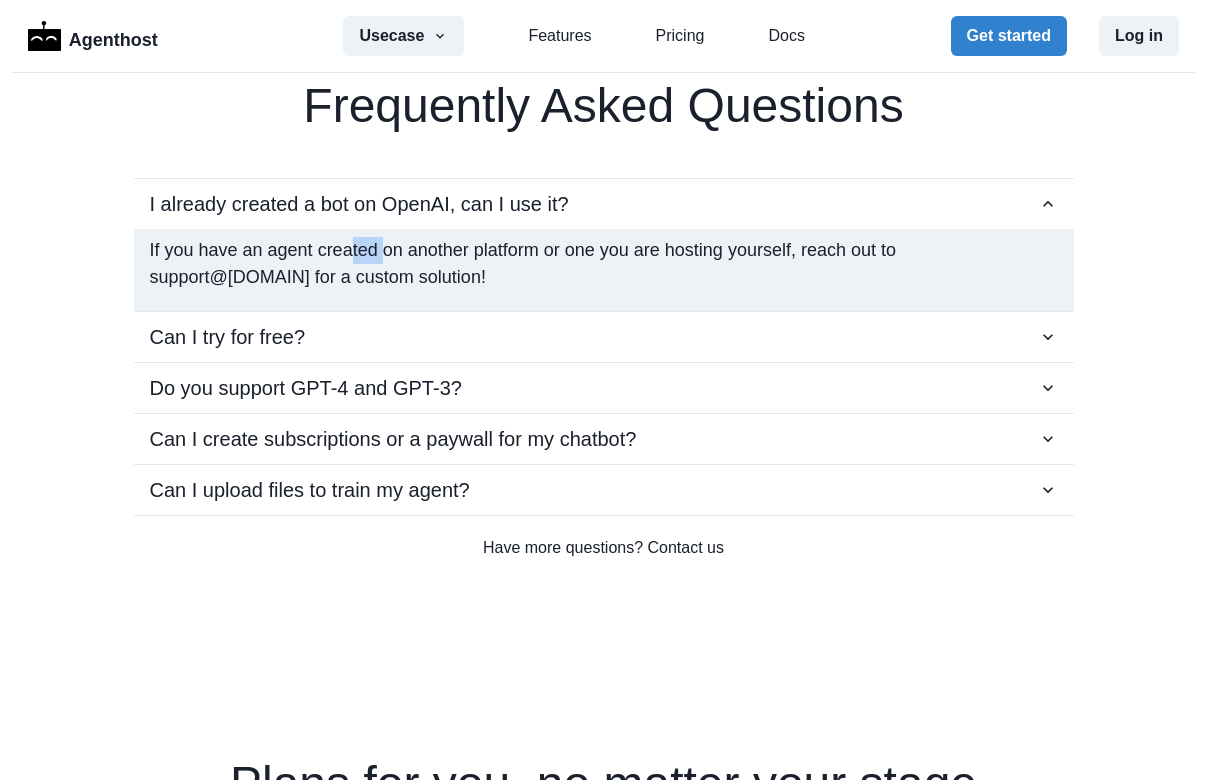 click on "If you have an agent created on another platform or one you are hosting yourself, reach out to support@[DOMAIN] for a custom solution!" at bounding box center (604, 264) 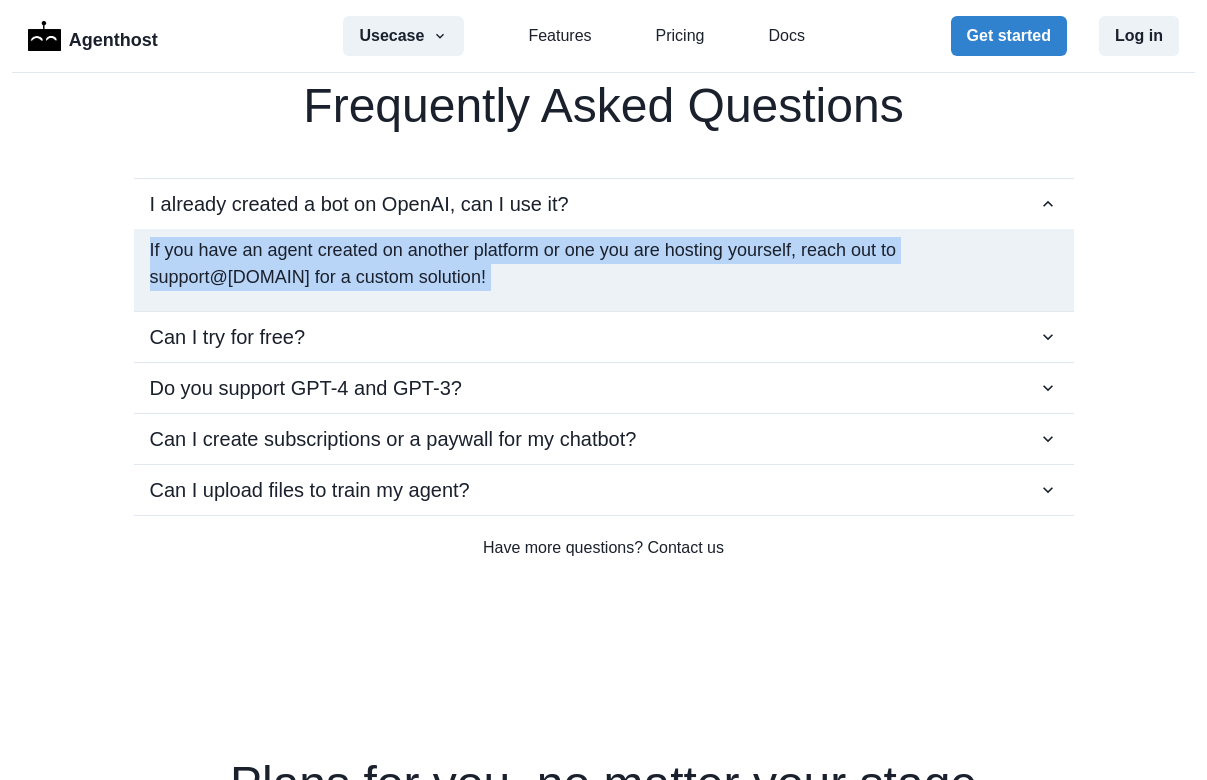 scroll, scrollTop: 3614, scrollLeft: 0, axis: vertical 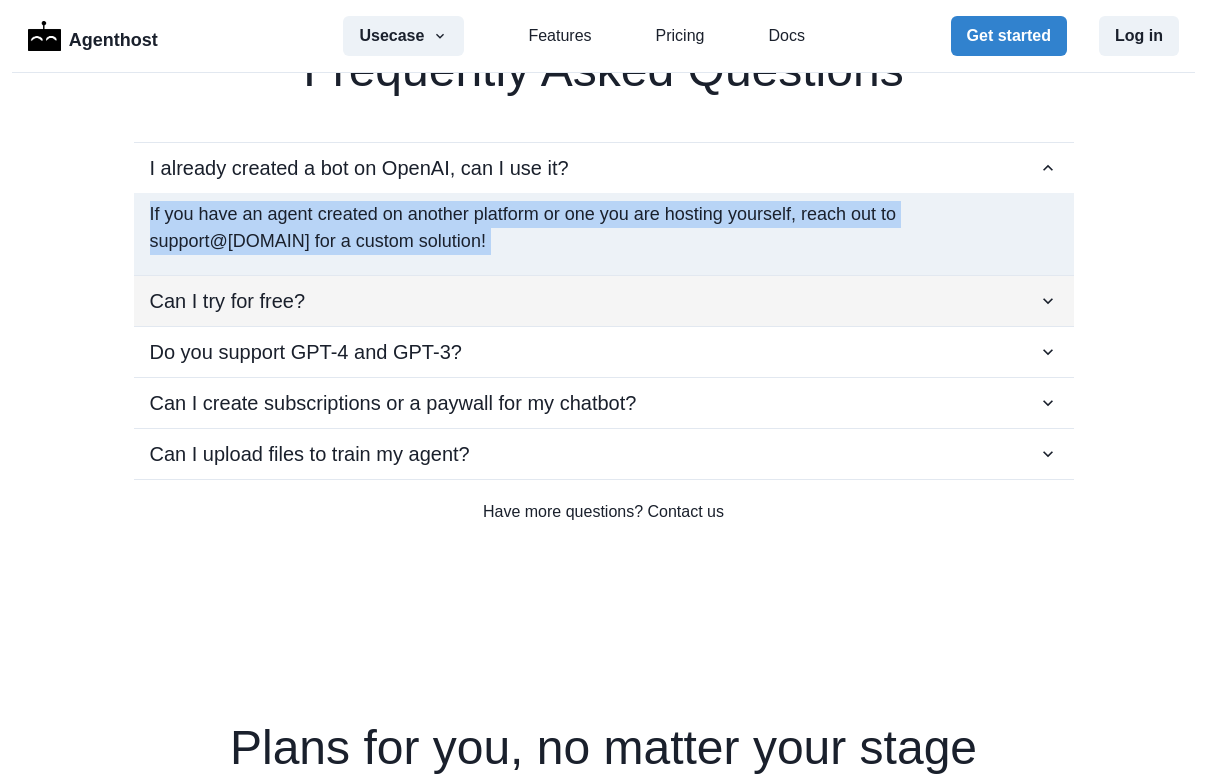 click on "Can I try for free?" at bounding box center [604, 301] 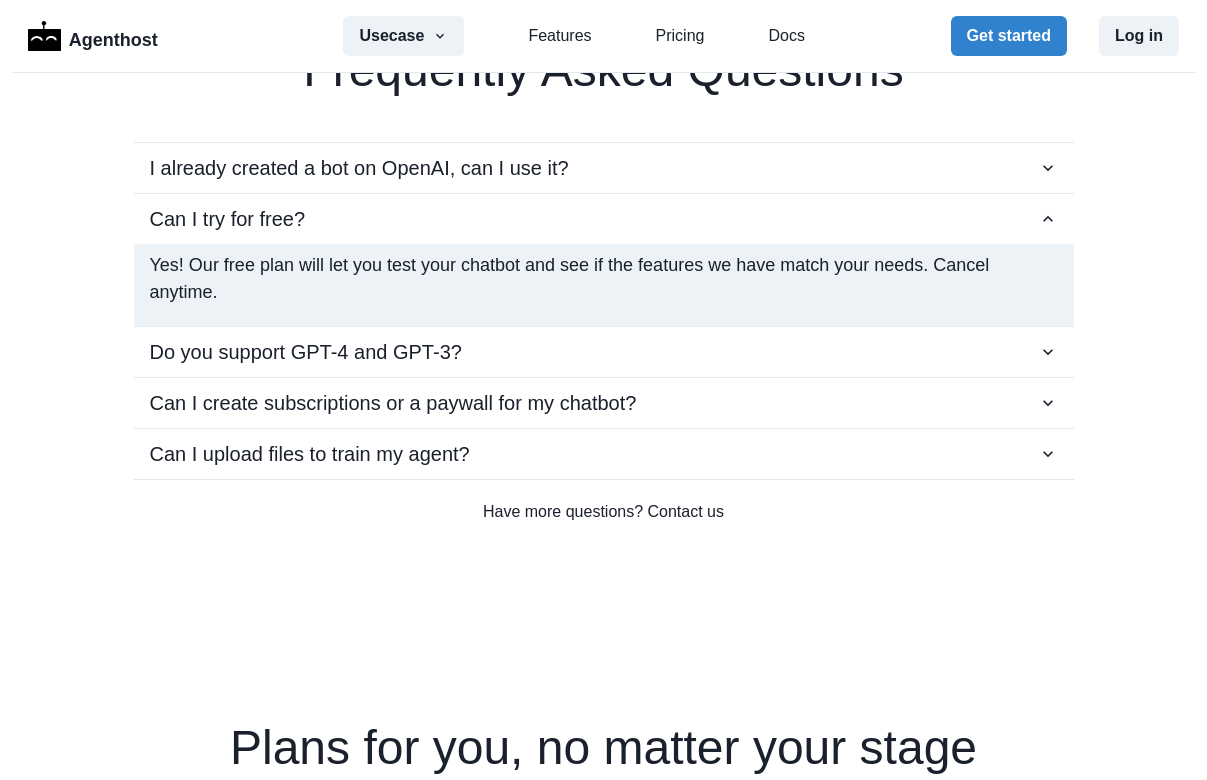 click on "Yes! Our free plan will let you test your chatbot and see if the features we have match your needs. Cancel anytime." at bounding box center [604, 279] 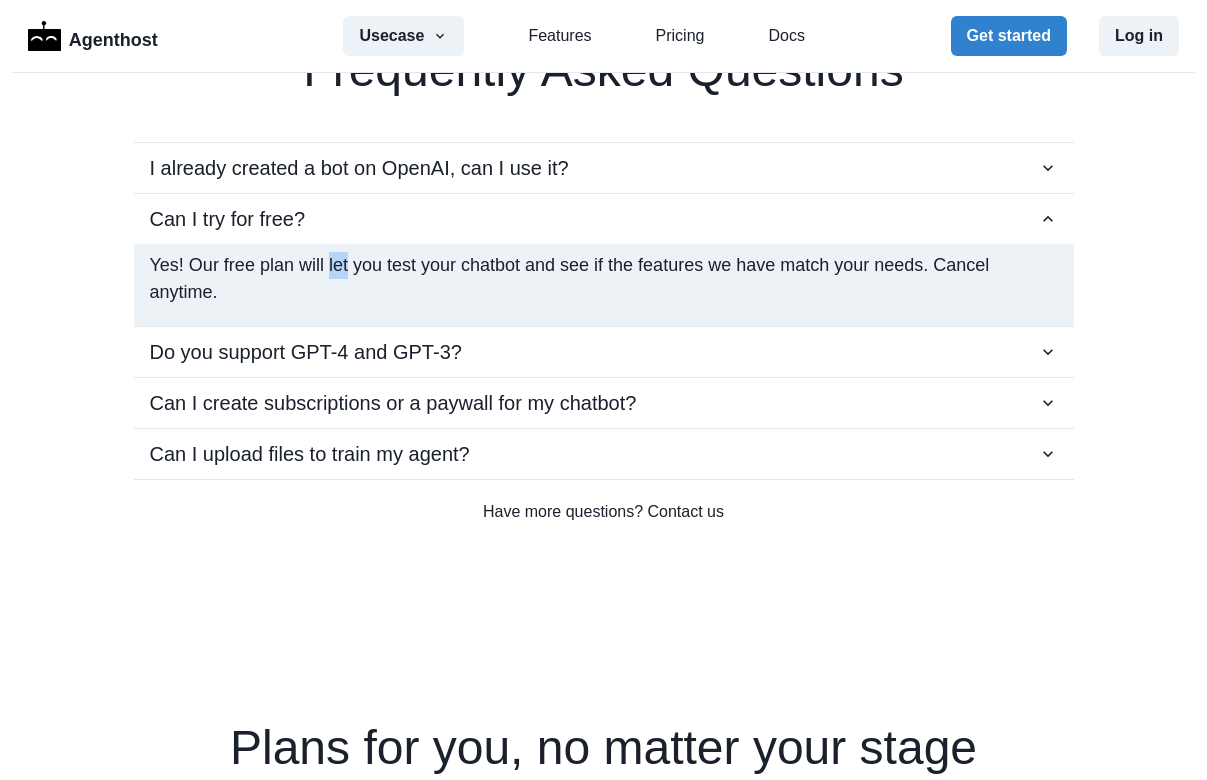 click on "Yes! Our free plan will let you test your chatbot and see if the features we have match your needs. Cancel anytime." at bounding box center [604, 279] 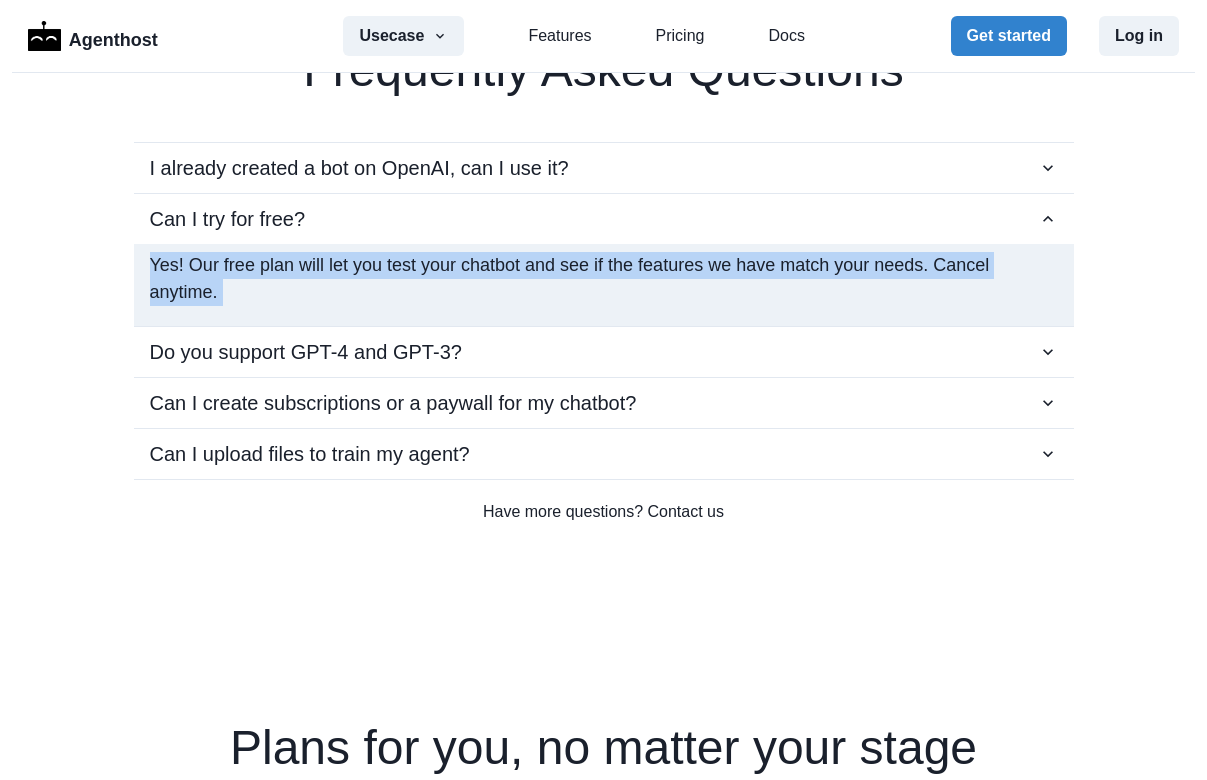 scroll, scrollTop: 3638, scrollLeft: 0, axis: vertical 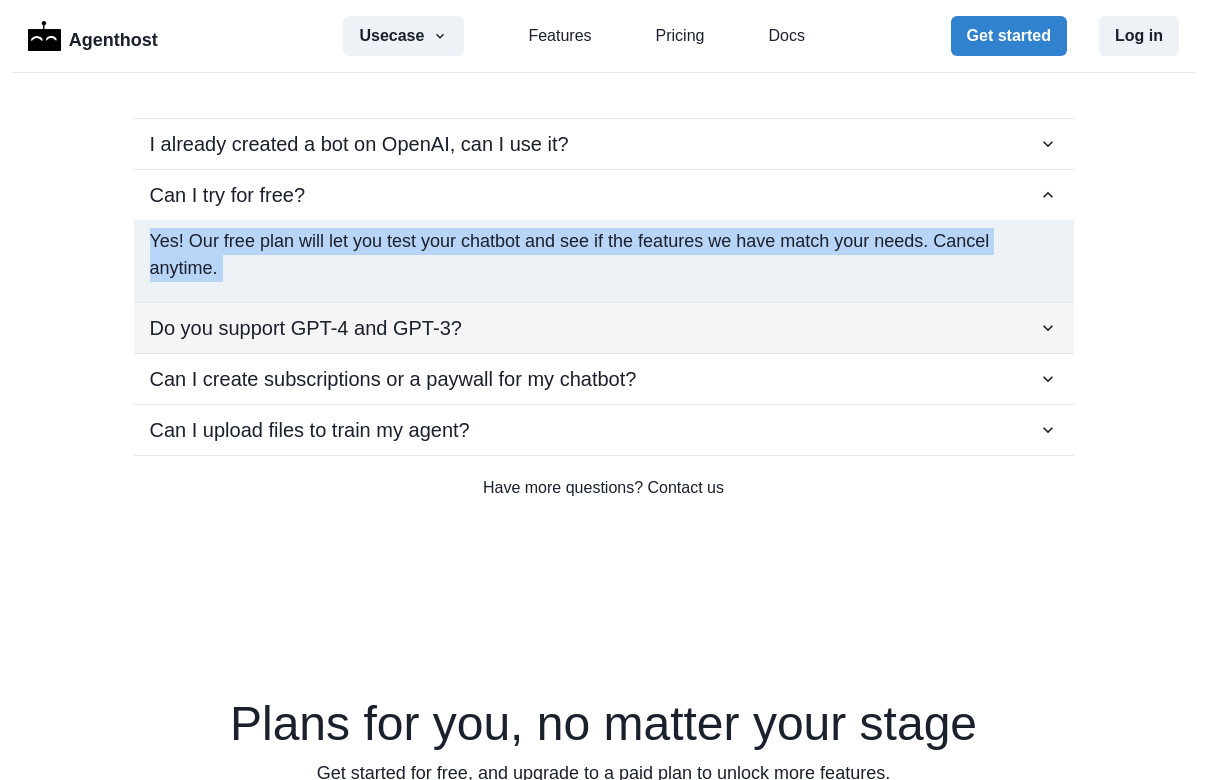 click on "Do you support GPT-4 and GPT-3?" at bounding box center [306, 328] 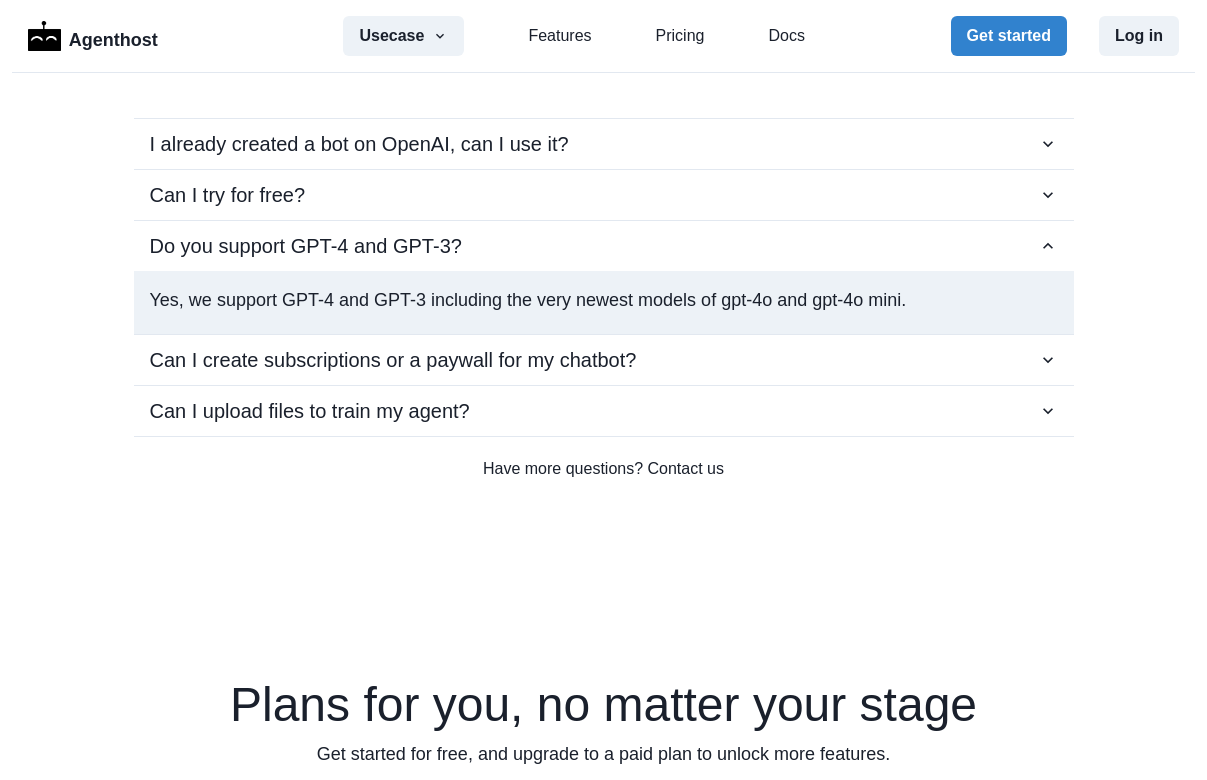 click on "Yes, we support GPT-4 and GPT-3 including the very newest models of gpt-4o and gpt-4o mini." at bounding box center [604, 296] 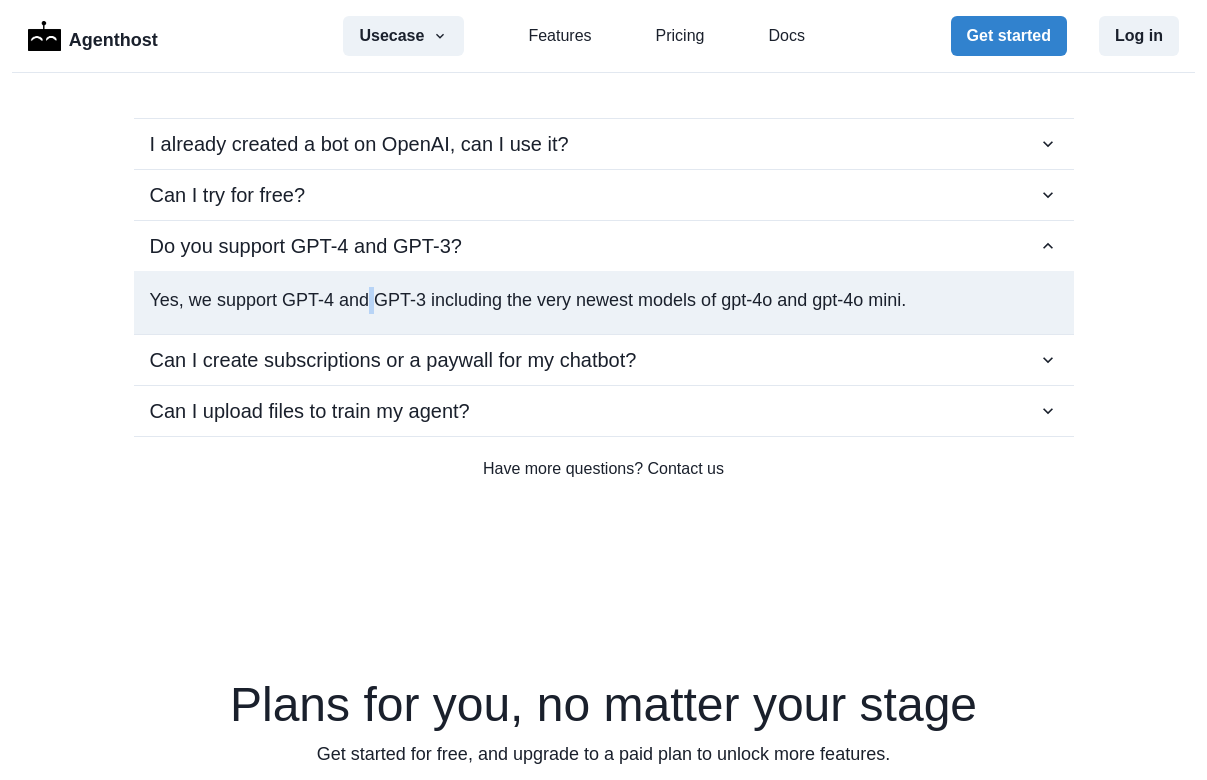 click on "Yes, we support GPT-4 and GPT-3 including the very newest models of gpt-4o and gpt-4o mini." at bounding box center [604, 296] 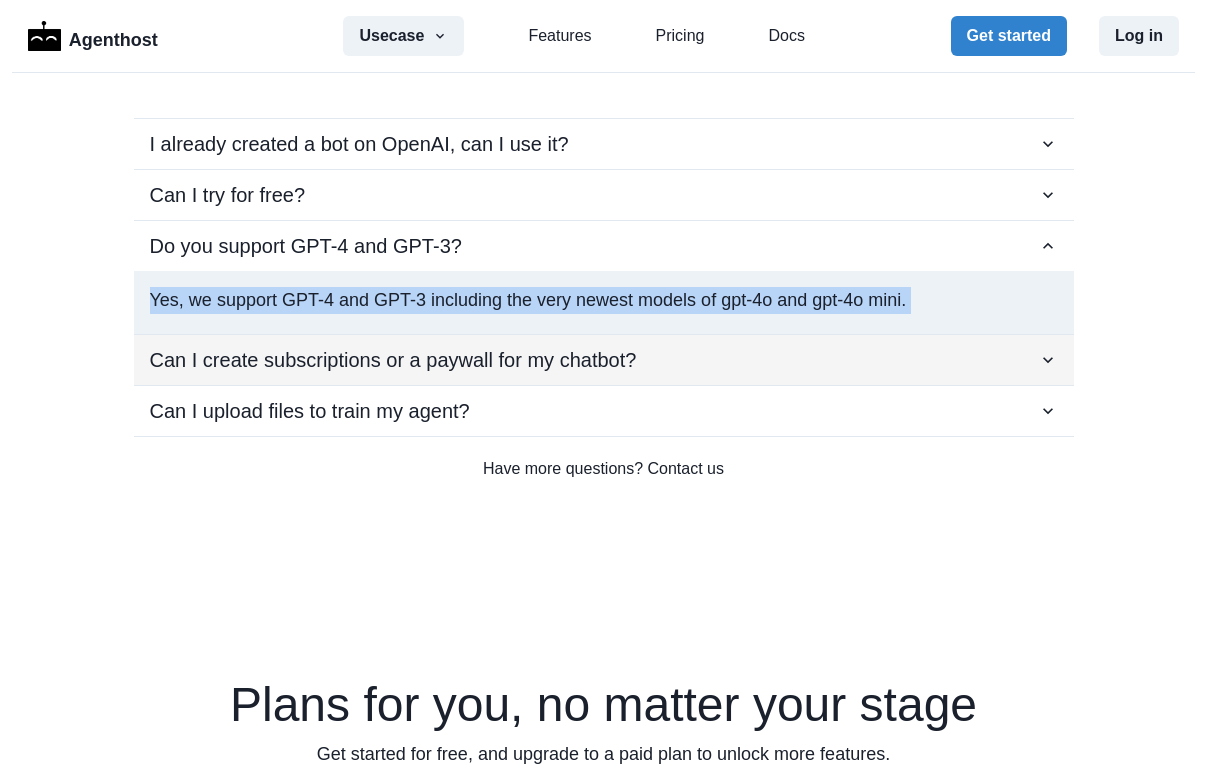 click on "Can I create subscriptions or a paywall for my chatbot?" at bounding box center [393, 360] 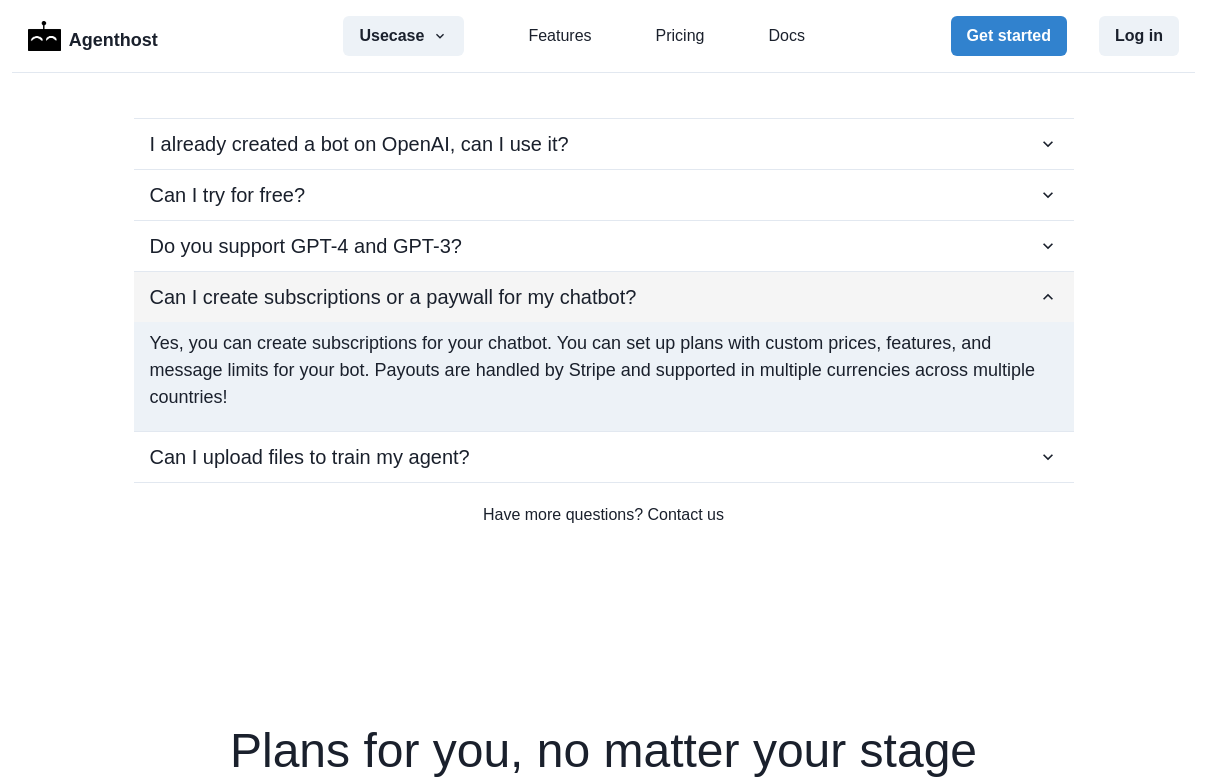 scroll, scrollTop: 3664, scrollLeft: 0, axis: vertical 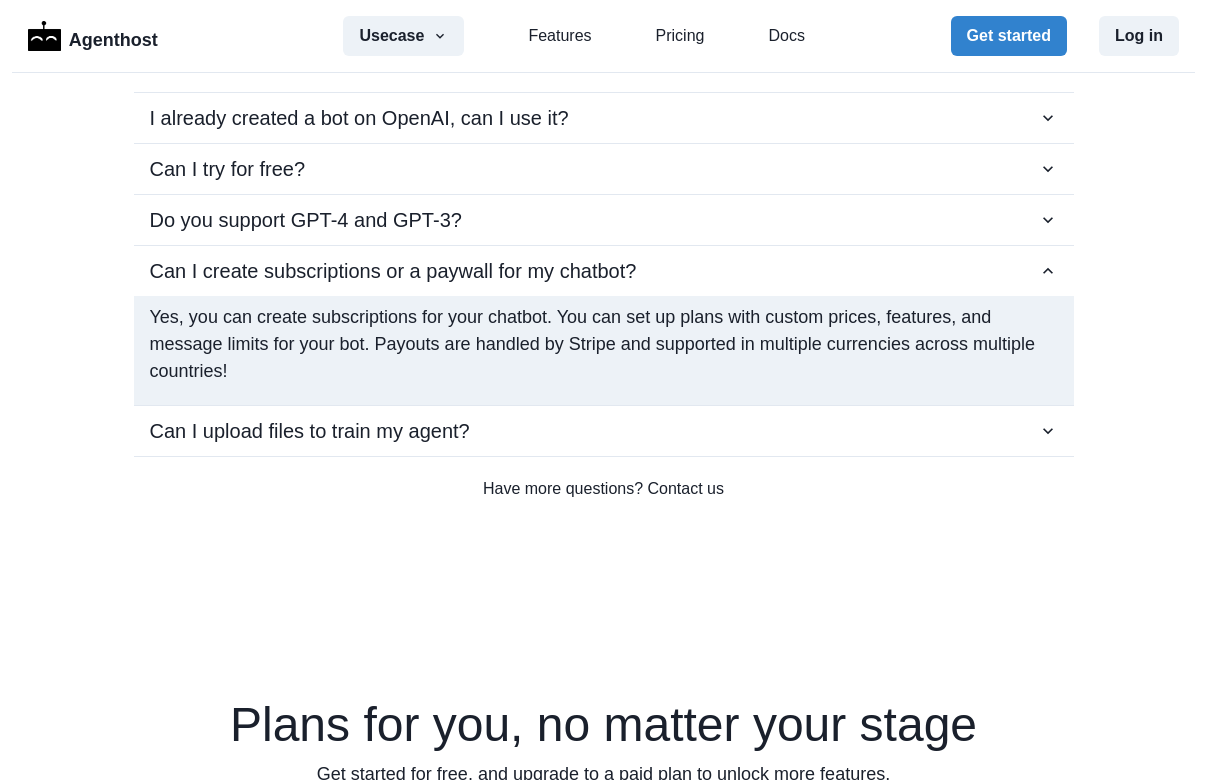 click on "Yes, you can create subscriptions for your chatbot. You can set up plans with custom prices, features, and message limits for your bot. Payouts are handled by Stripe and supported in multiple currencies across multiple countries!" at bounding box center [604, 344] 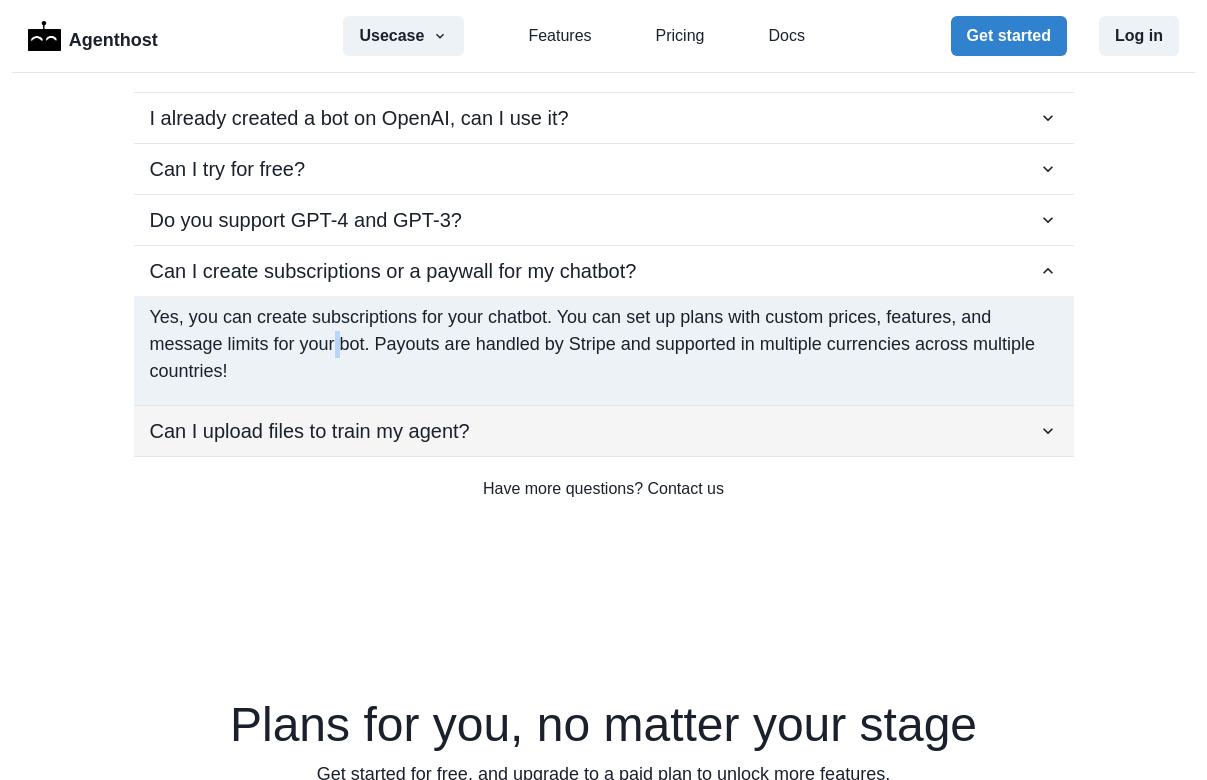 click on "Can I upload files to train my agent?" at bounding box center (310, 431) 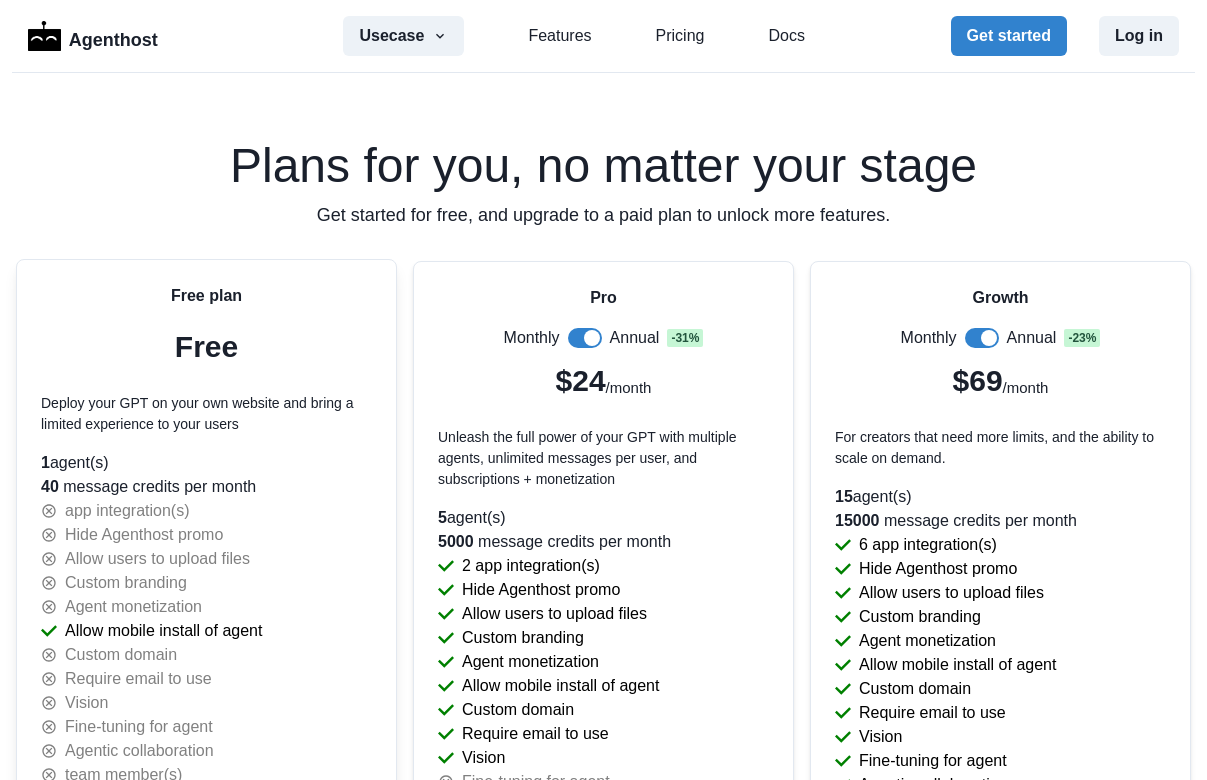 scroll, scrollTop: 4182, scrollLeft: 0, axis: vertical 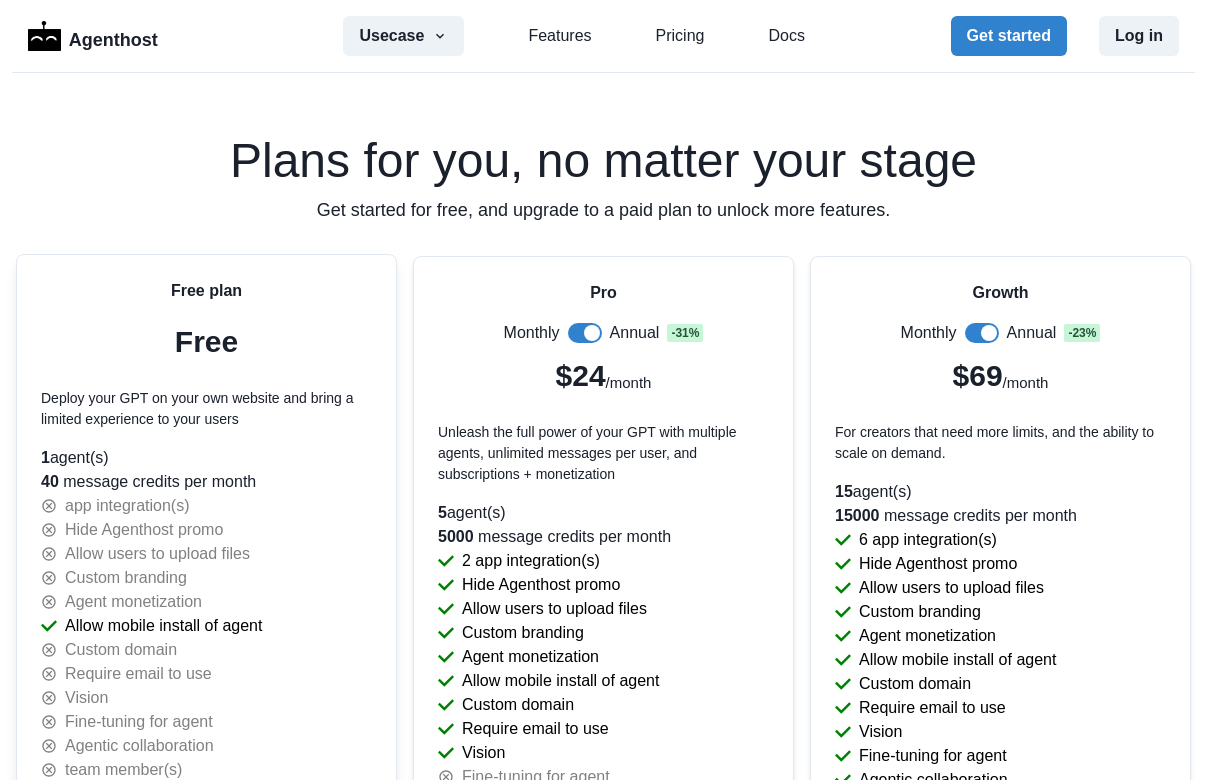 click on "Deploy your GPT on your own website and bring a limited experience to your users" at bounding box center (206, 409) 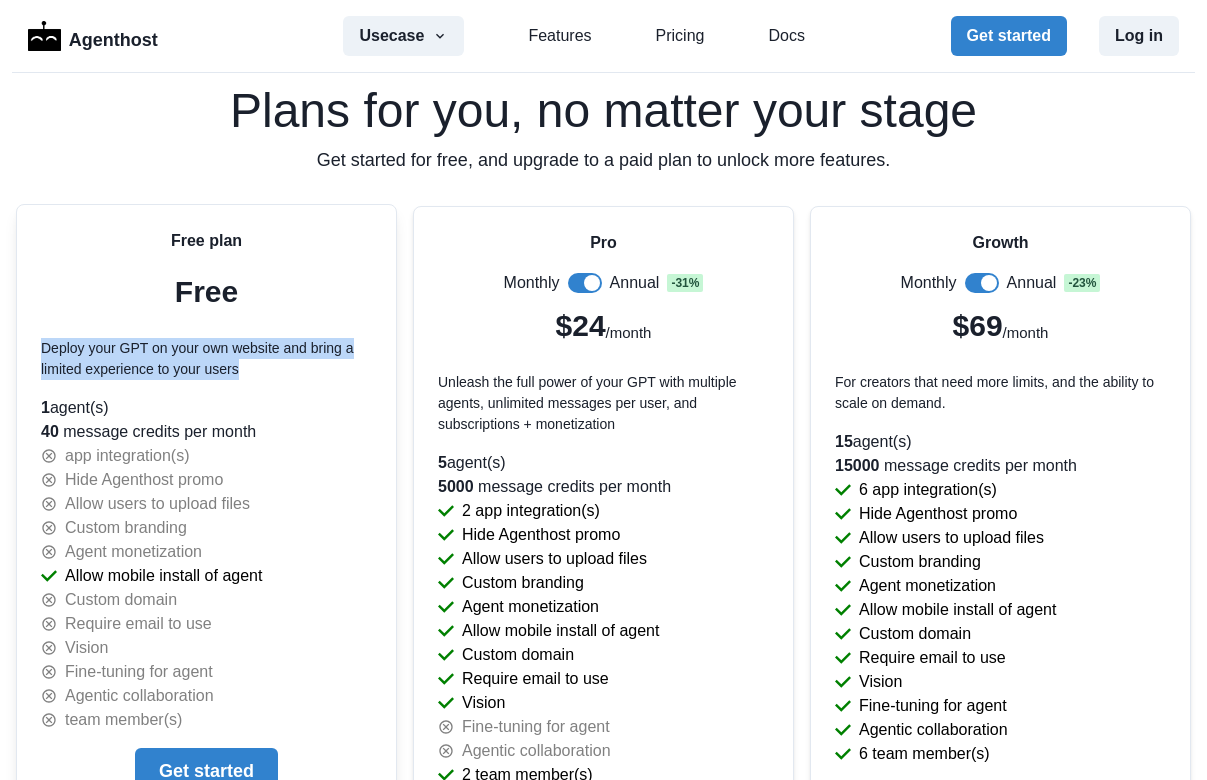 scroll, scrollTop: 4236, scrollLeft: 0, axis: vertical 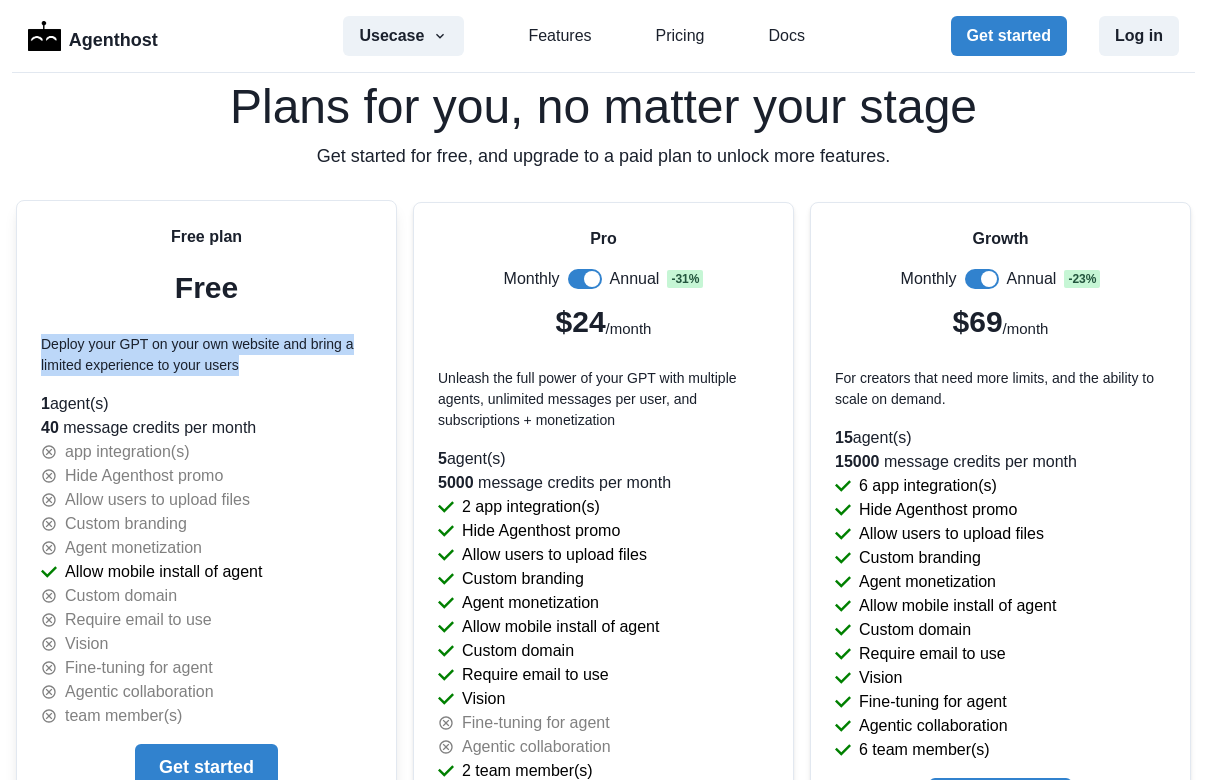 click on "Allow mobile install of agent" at bounding box center (163, 572) 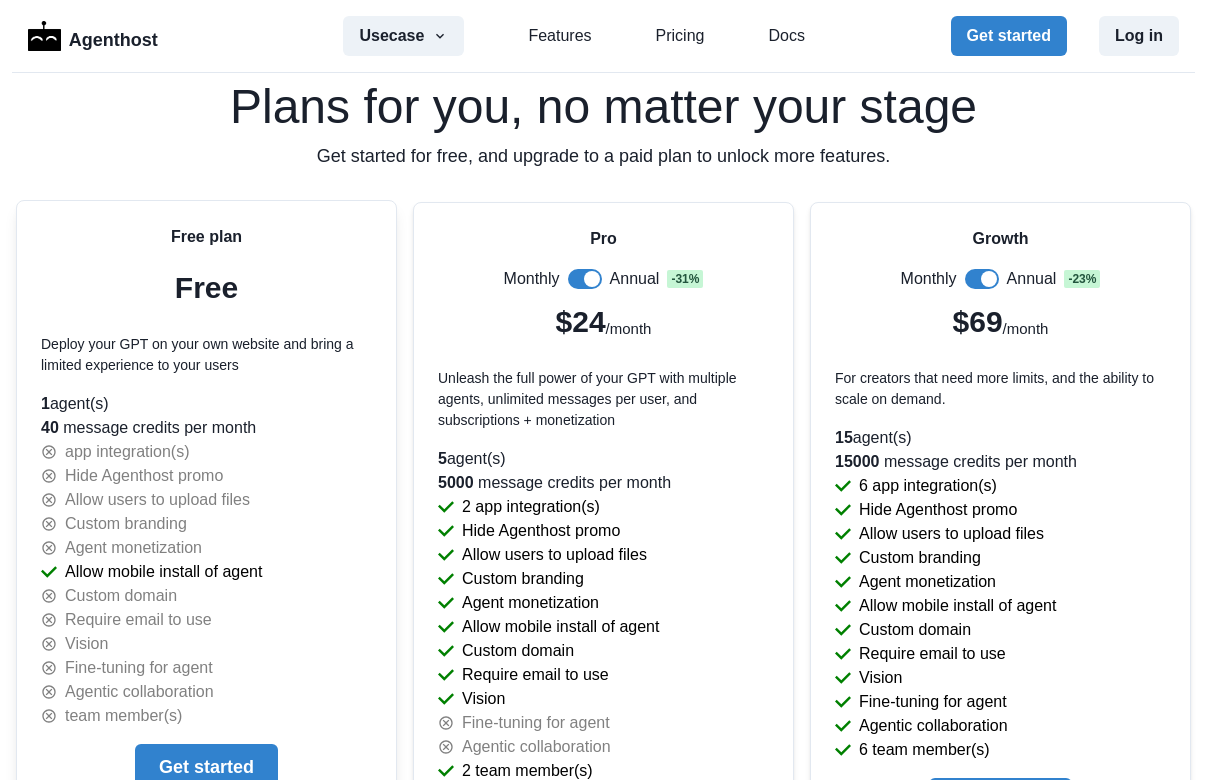 click on "Allow mobile install of agent" at bounding box center [163, 572] 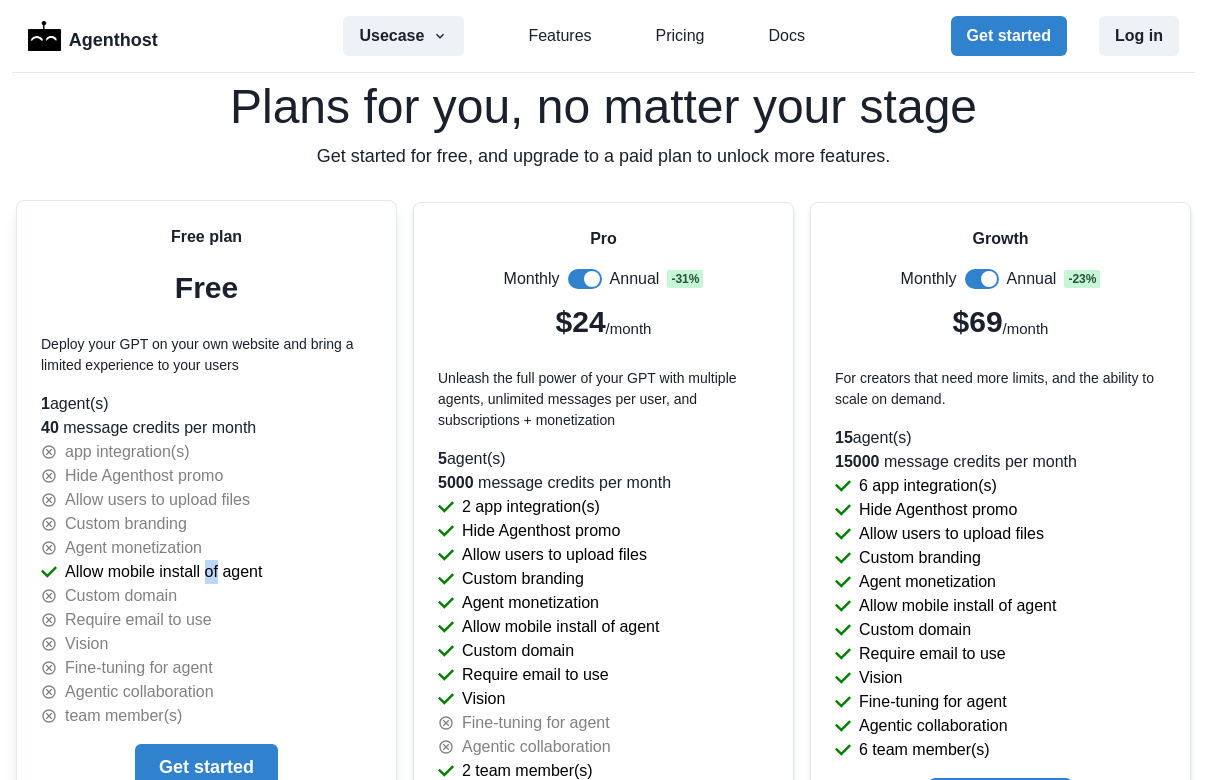click on "Allow mobile install of agent" at bounding box center [163, 572] 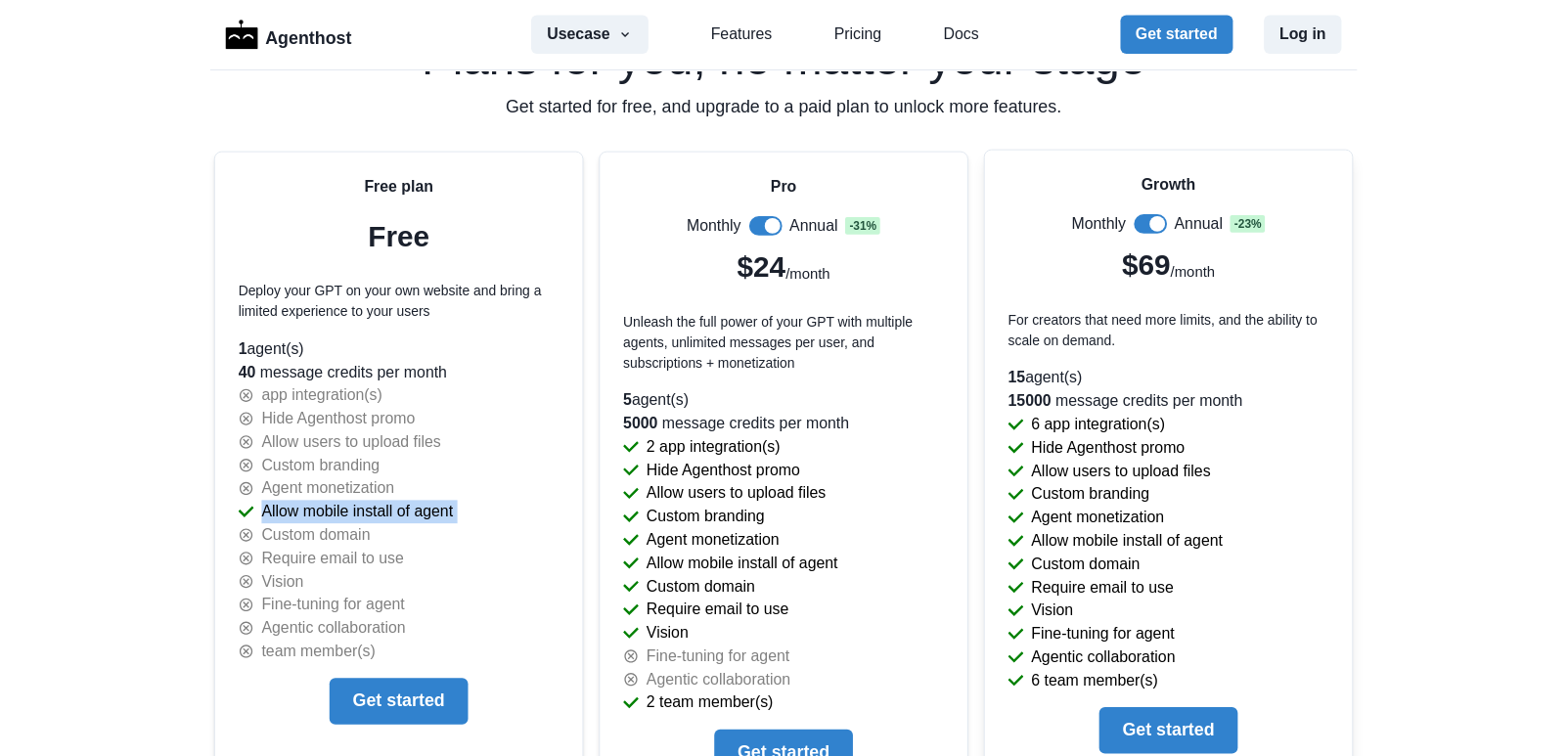 scroll, scrollTop: 4190, scrollLeft: 0, axis: vertical 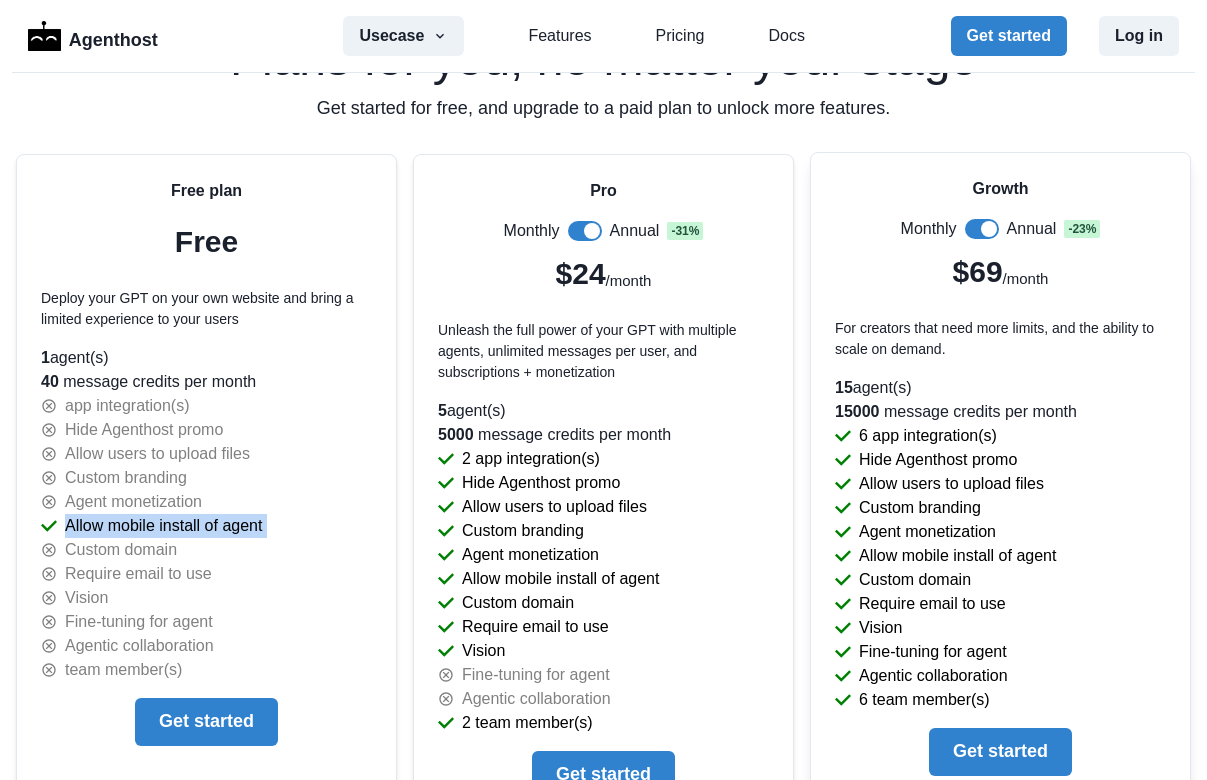 click at bounding box center (592, 231) 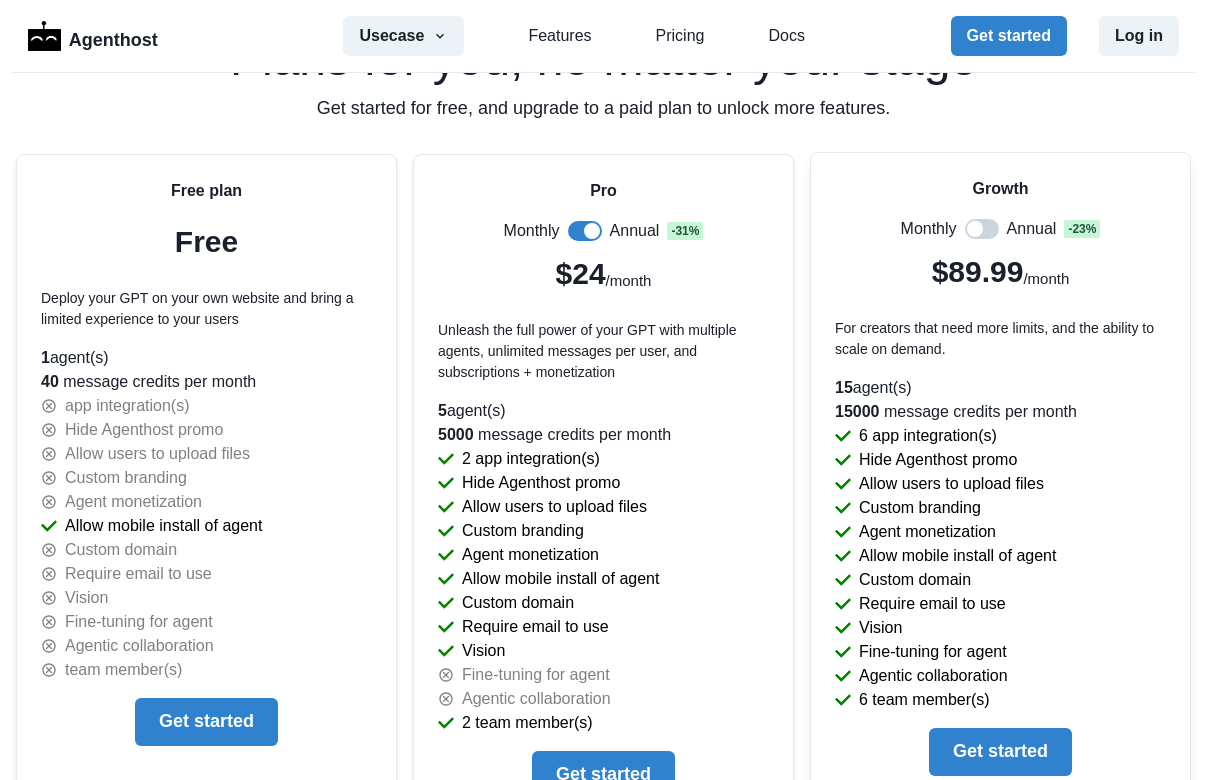 click at bounding box center [585, 231] 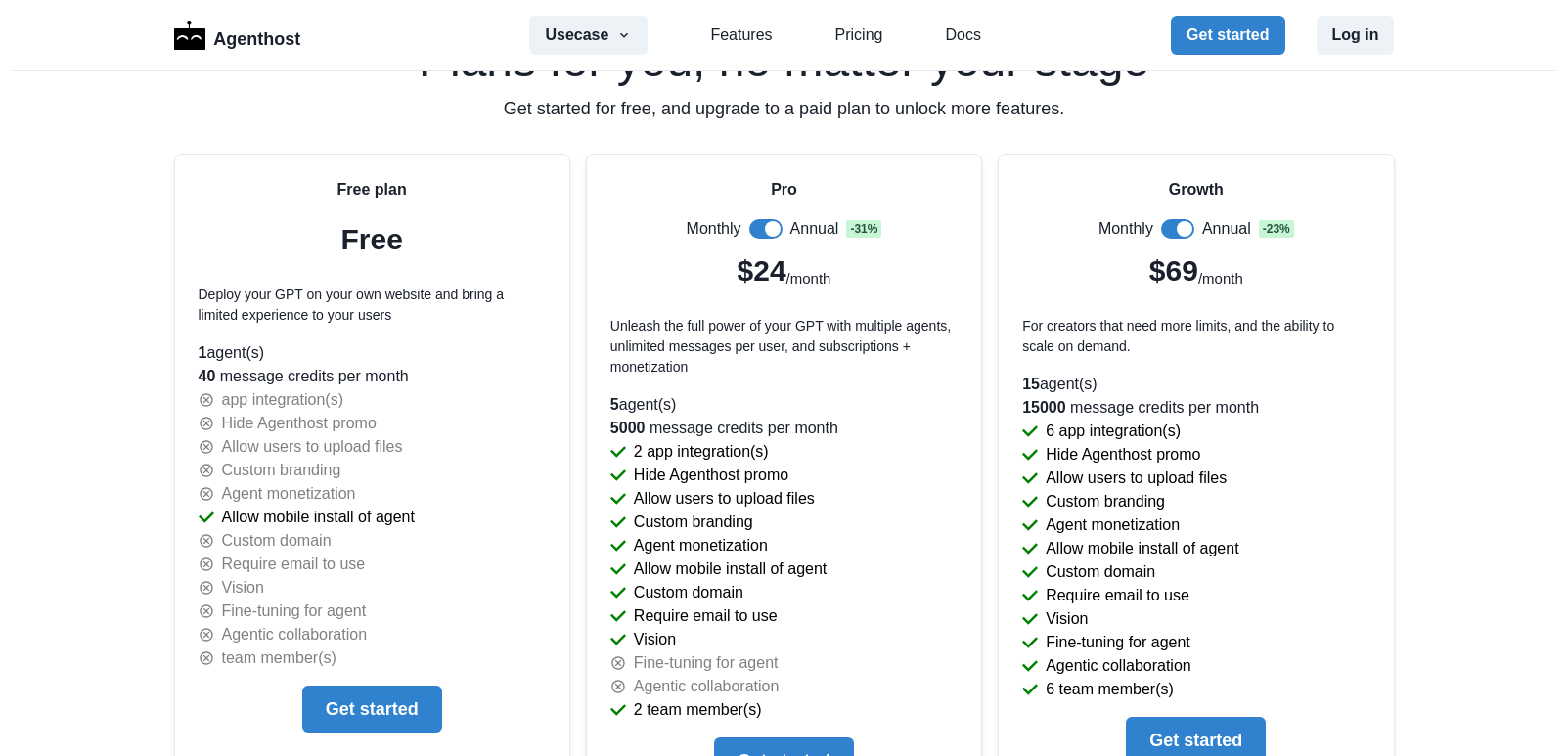 scroll, scrollTop: 4209, scrollLeft: 0, axis: vertical 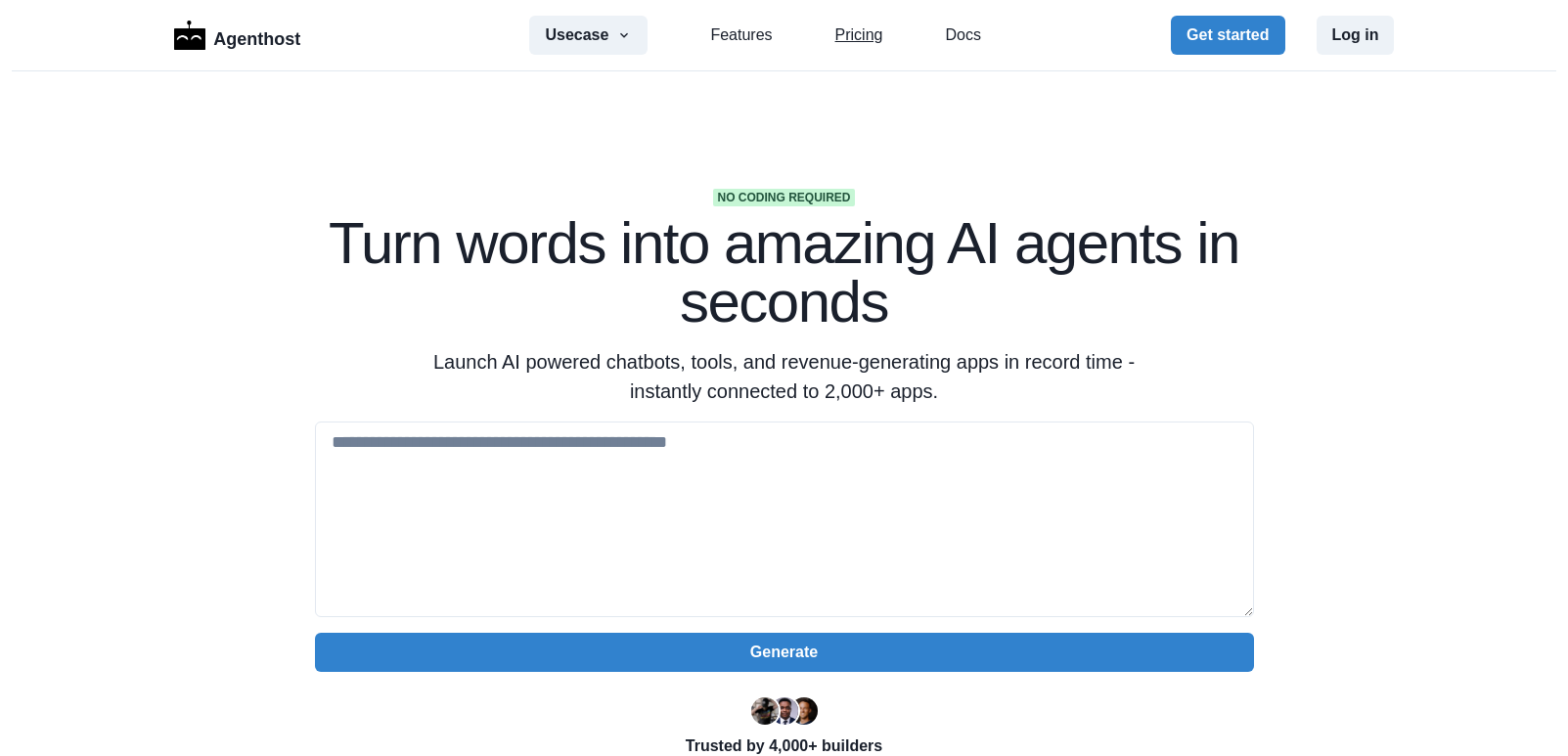 click on "Pricing" at bounding box center (859, 35) 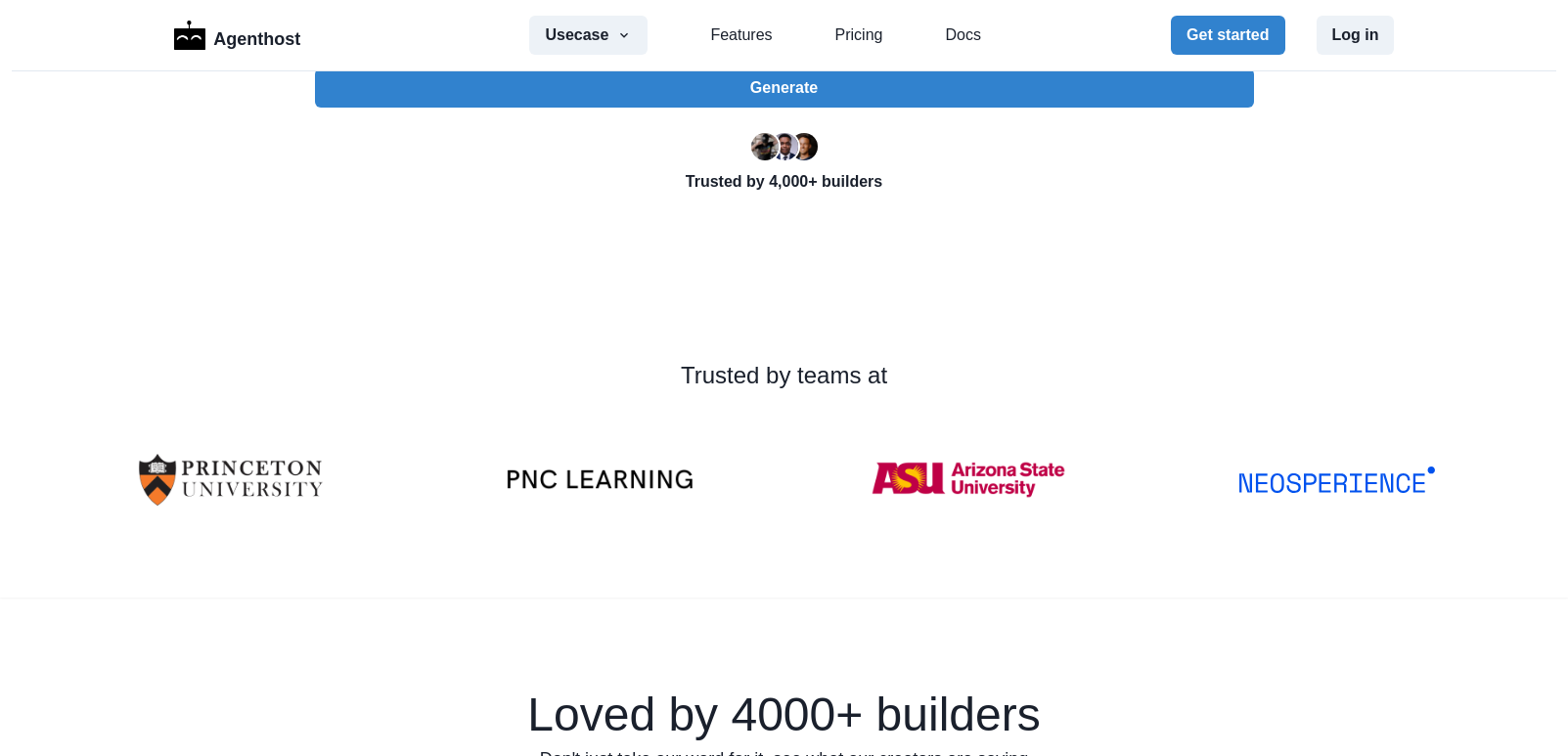 scroll, scrollTop: 540, scrollLeft: 0, axis: vertical 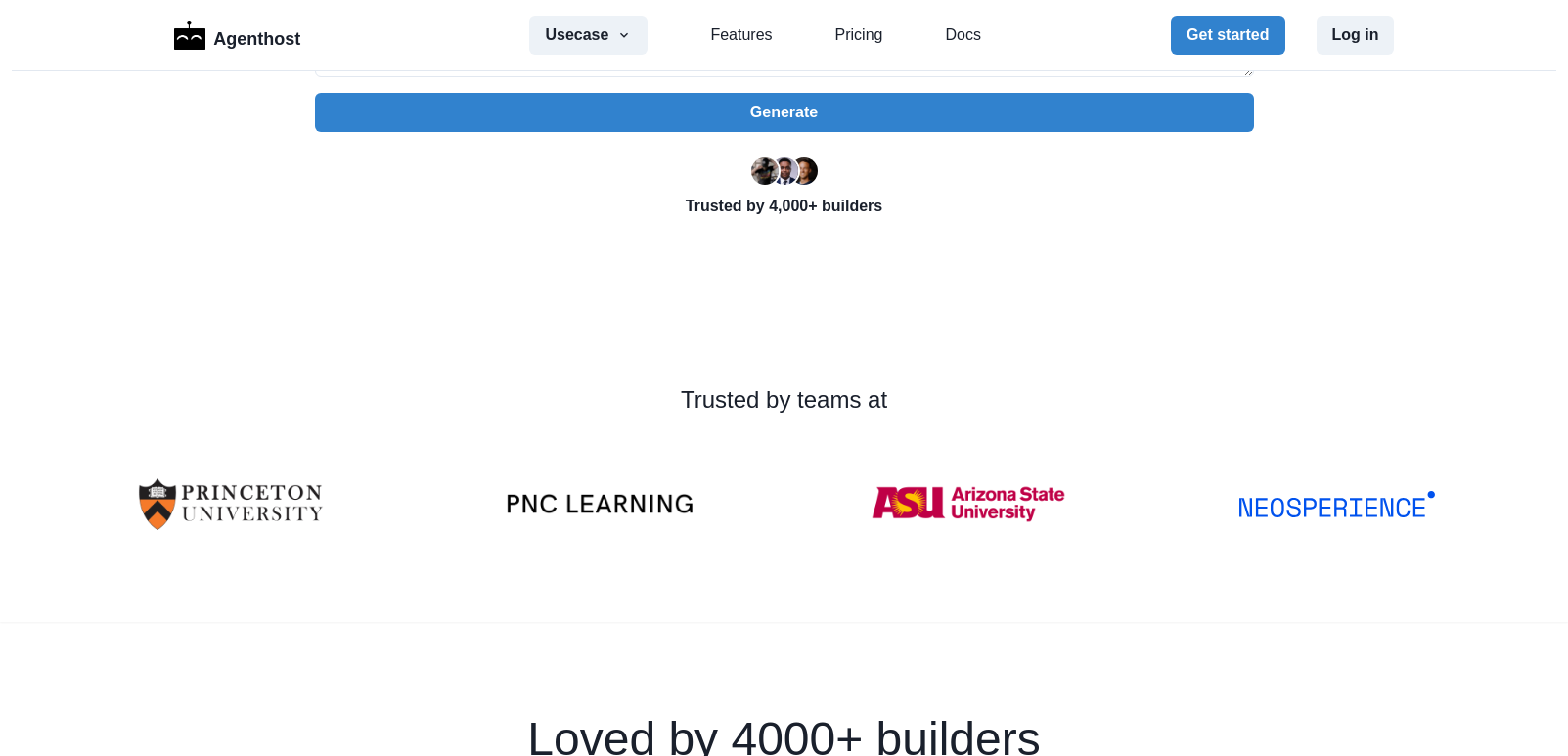 click at bounding box center (600, 504) 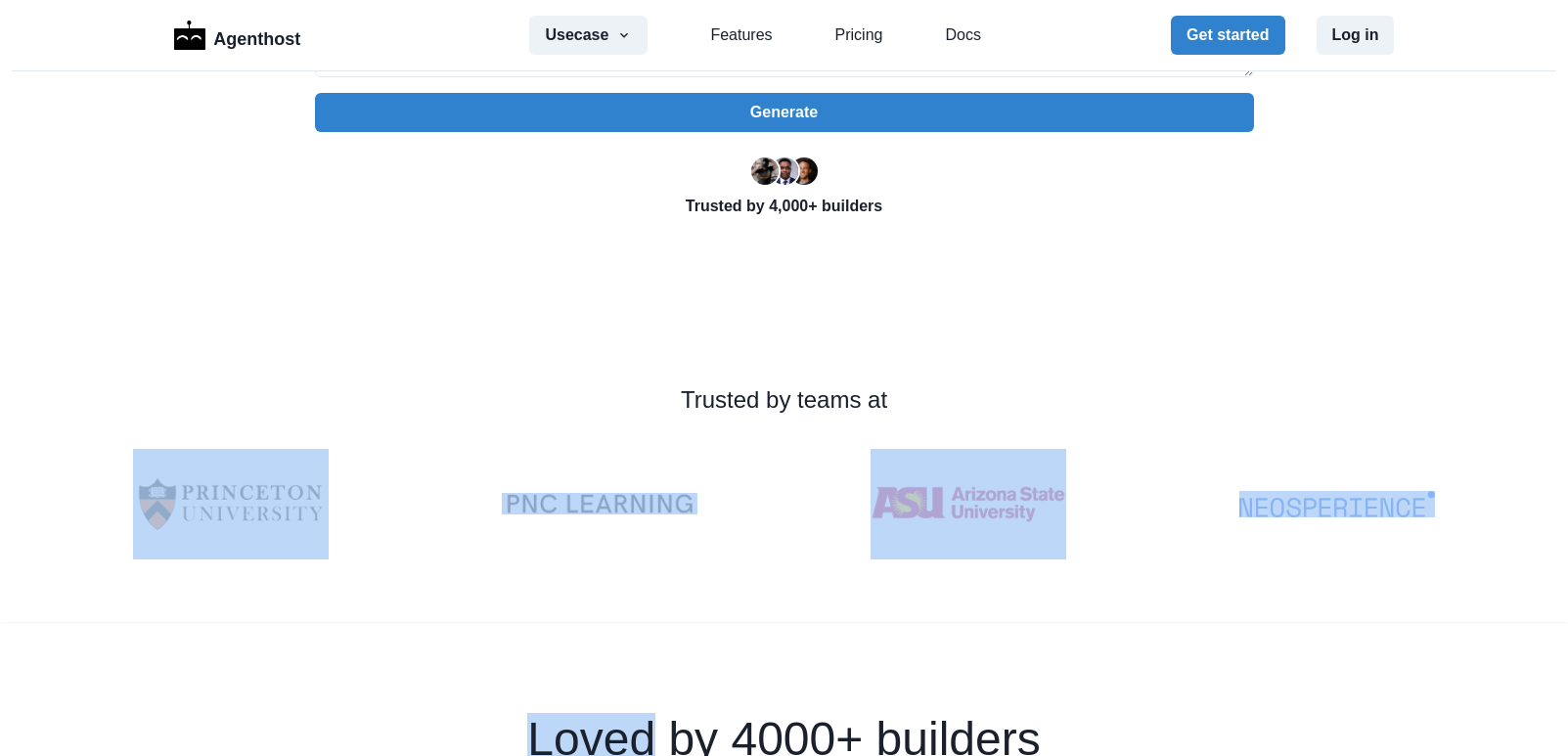 click on "Trusted by teams at" at bounding box center (784, 470) 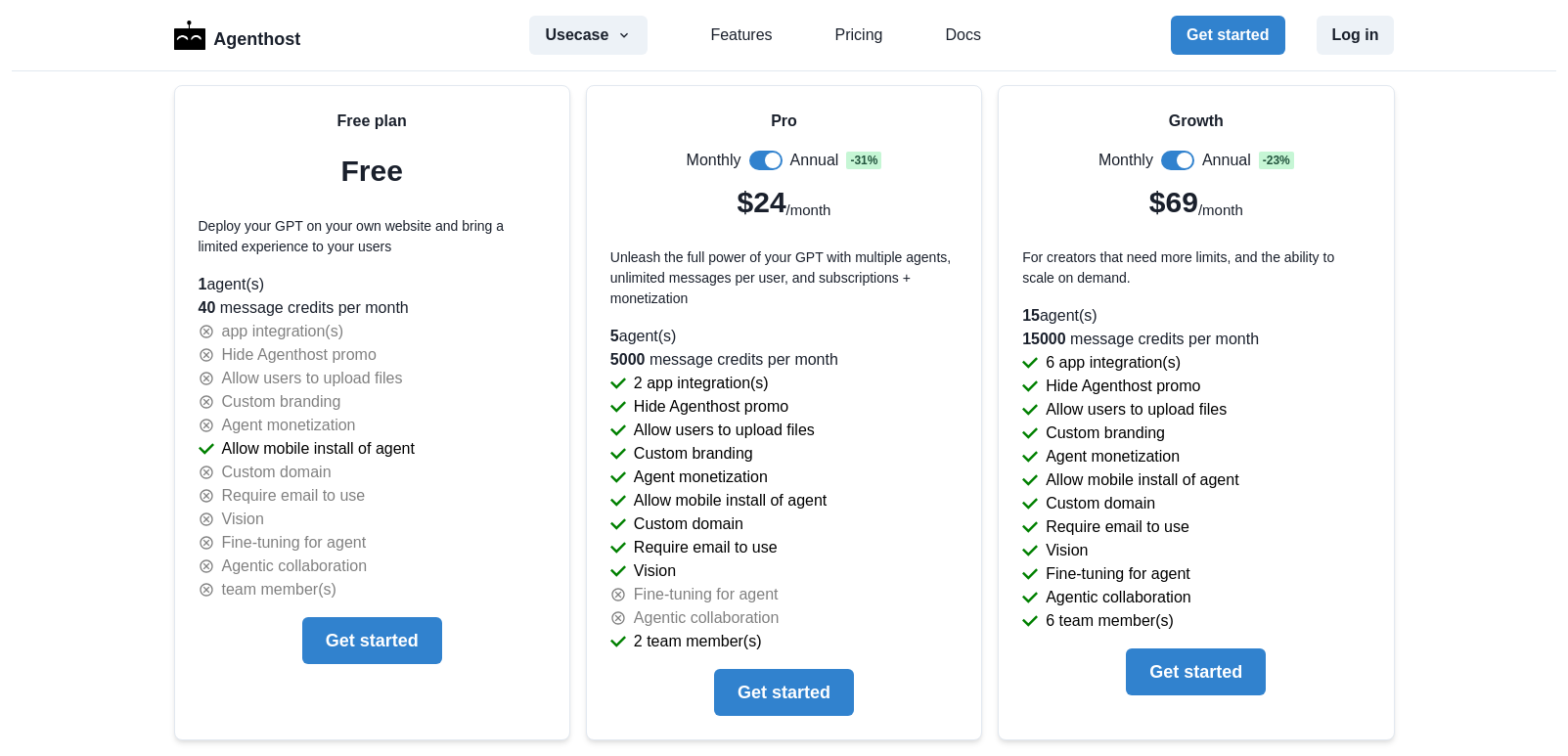 scroll, scrollTop: 4275, scrollLeft: 0, axis: vertical 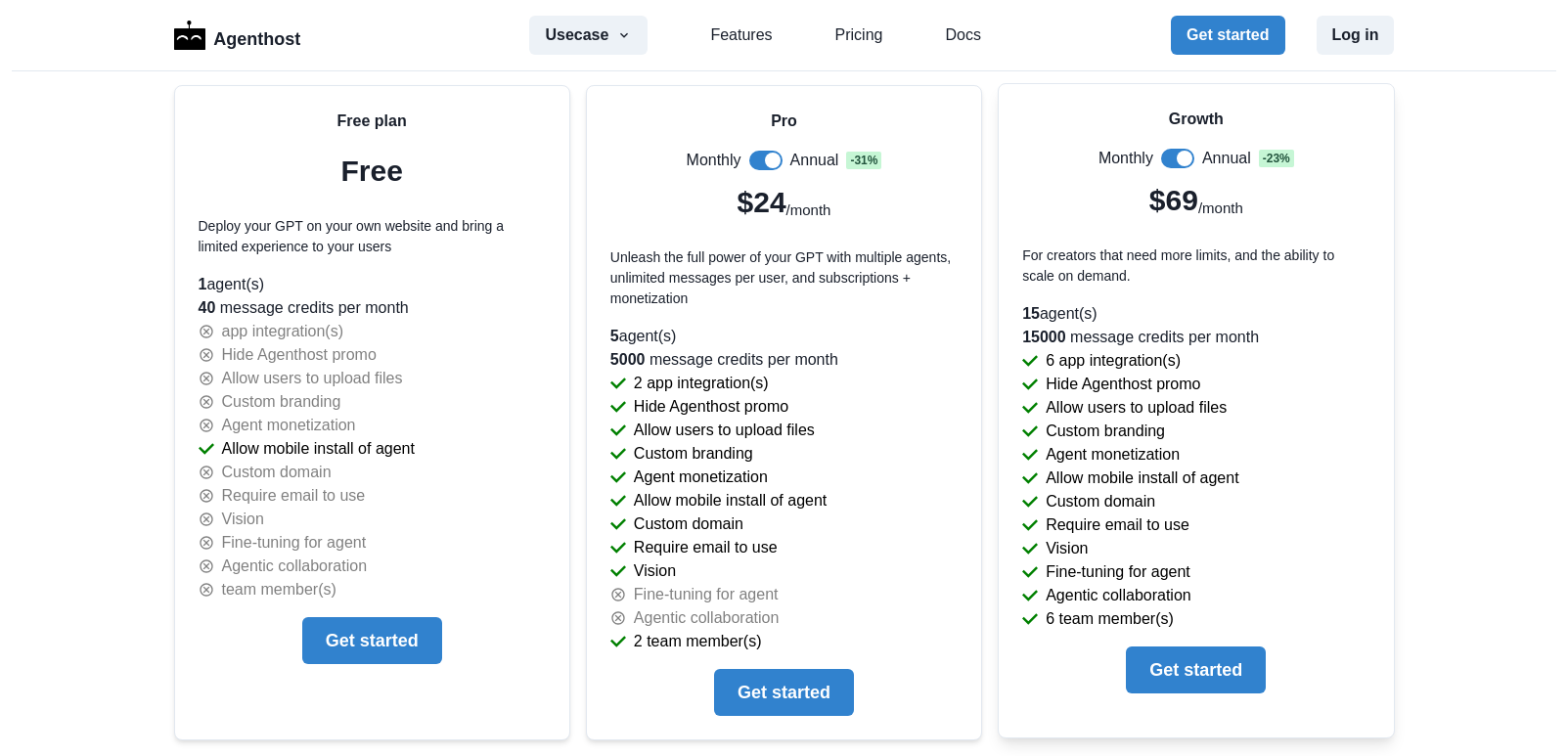 click on "15  agent(s)" at bounding box center (372, 285) 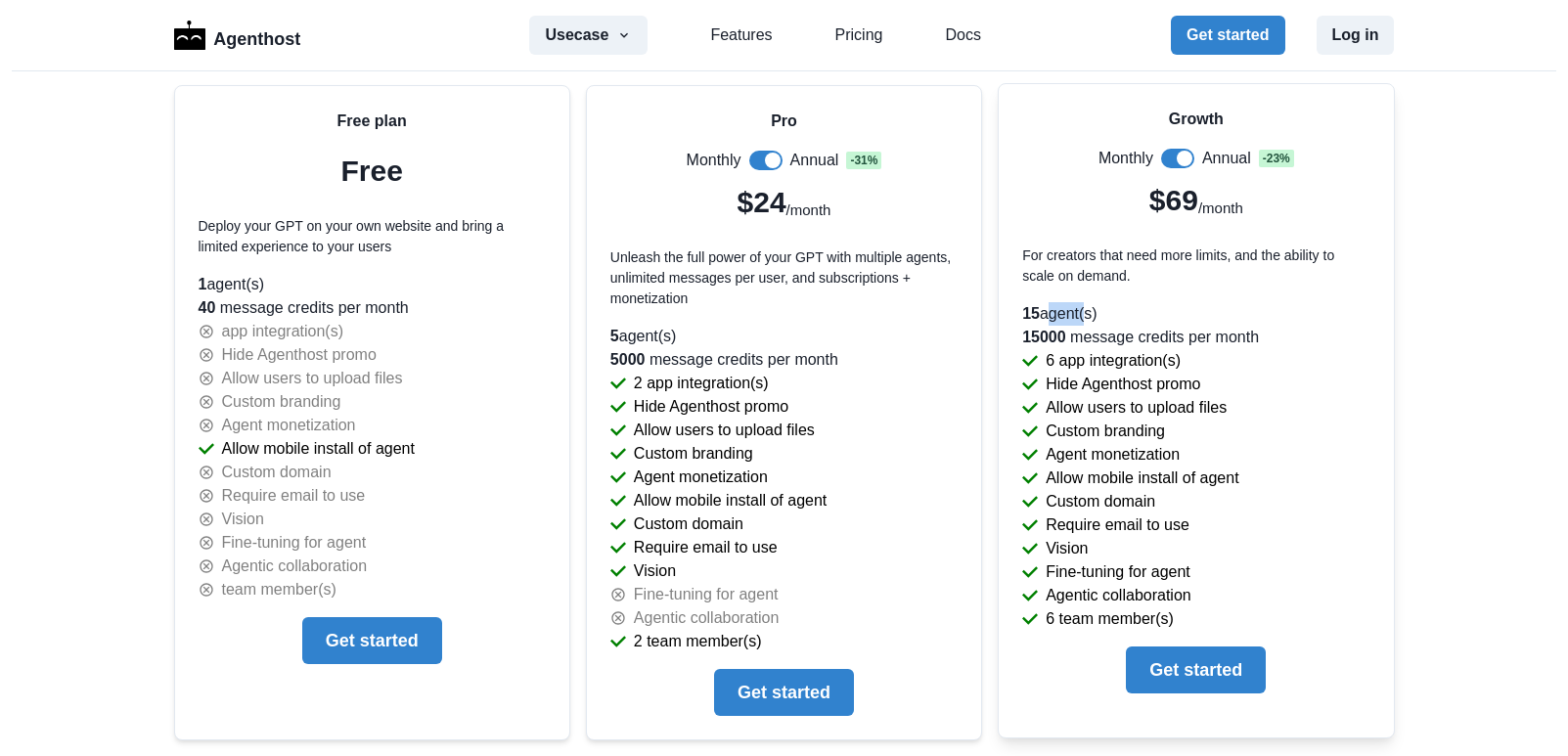 click on "15  agent(s)" at bounding box center (372, 285) 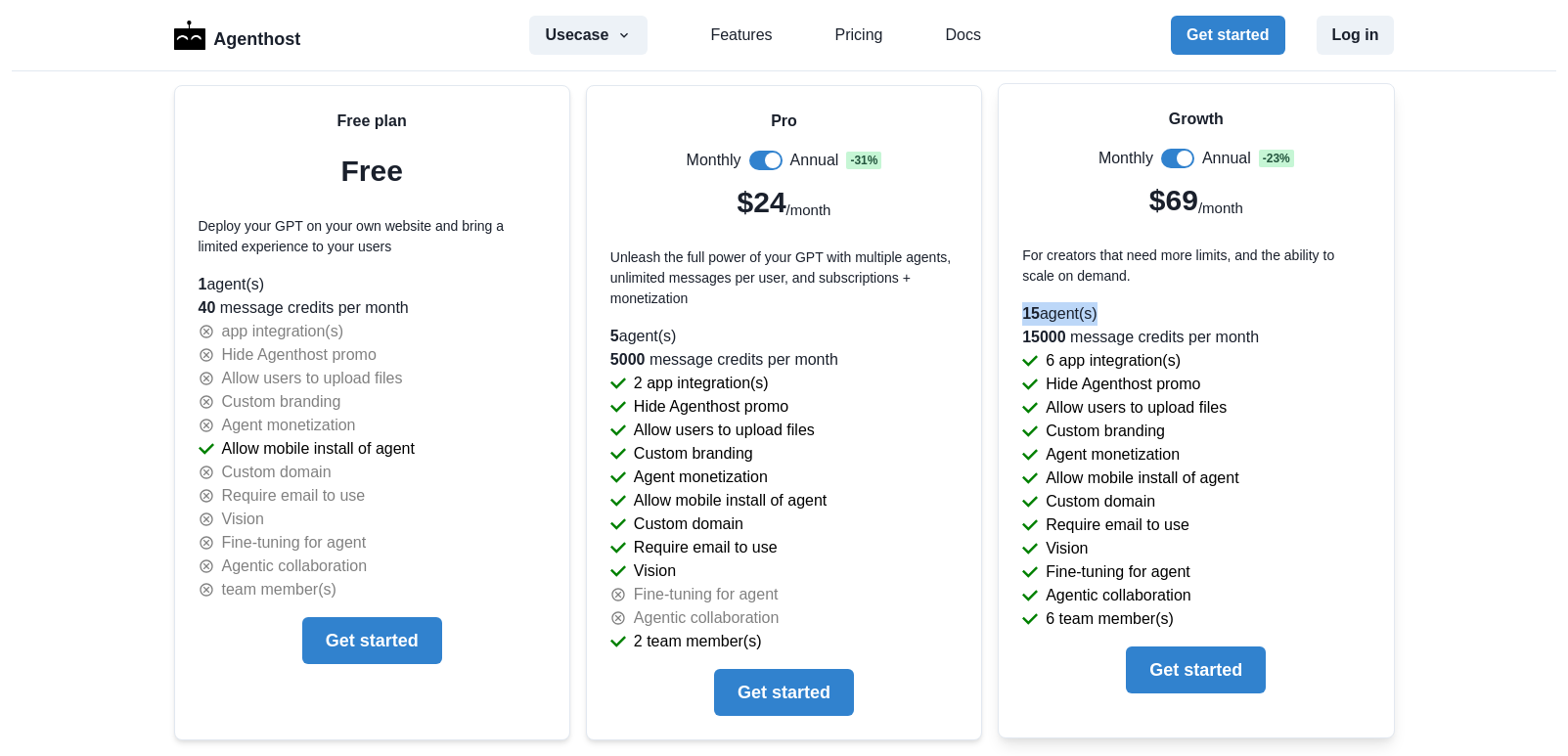 click on "15  agent(s)" at bounding box center [372, 285] 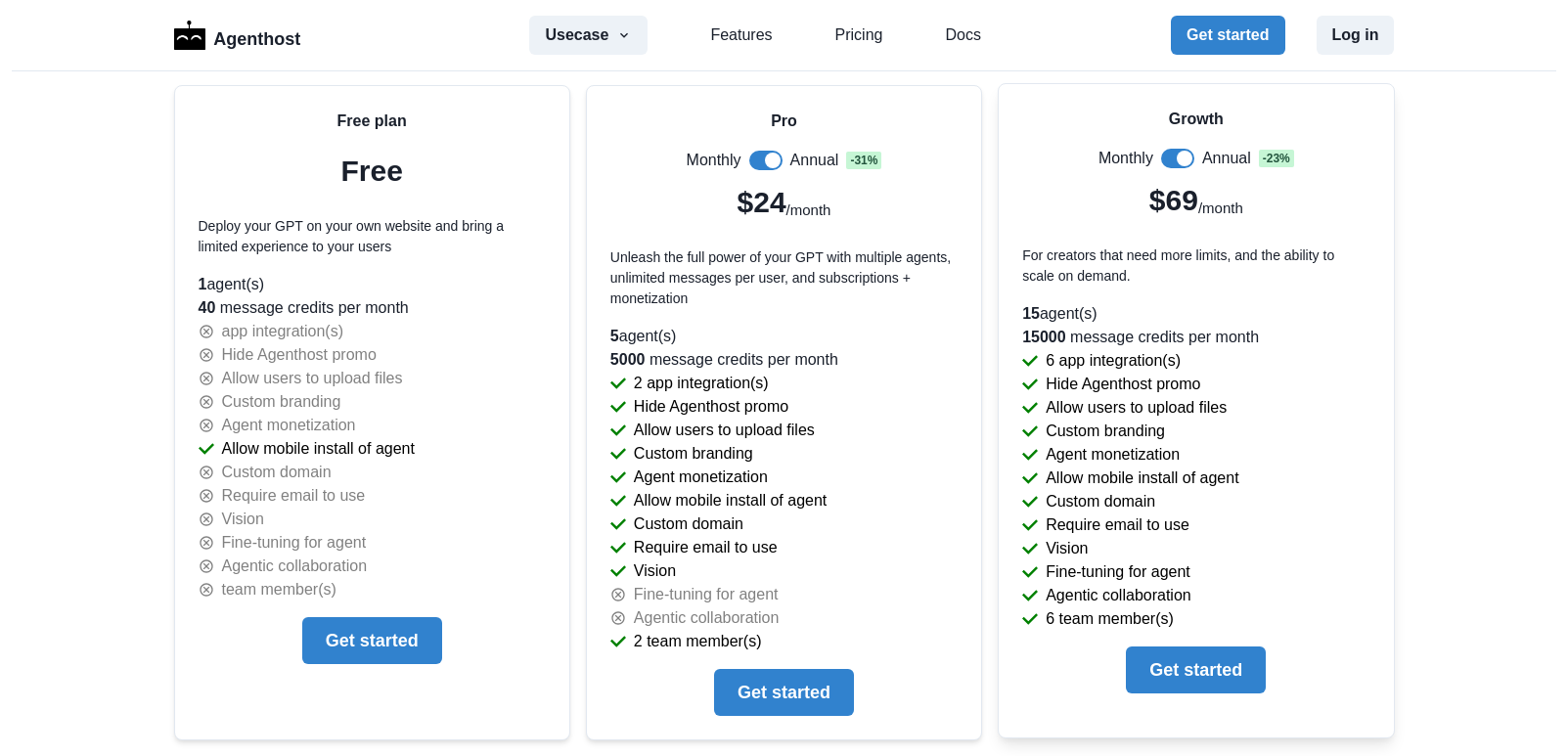 click on "15  agent(s)" at bounding box center [372, 285] 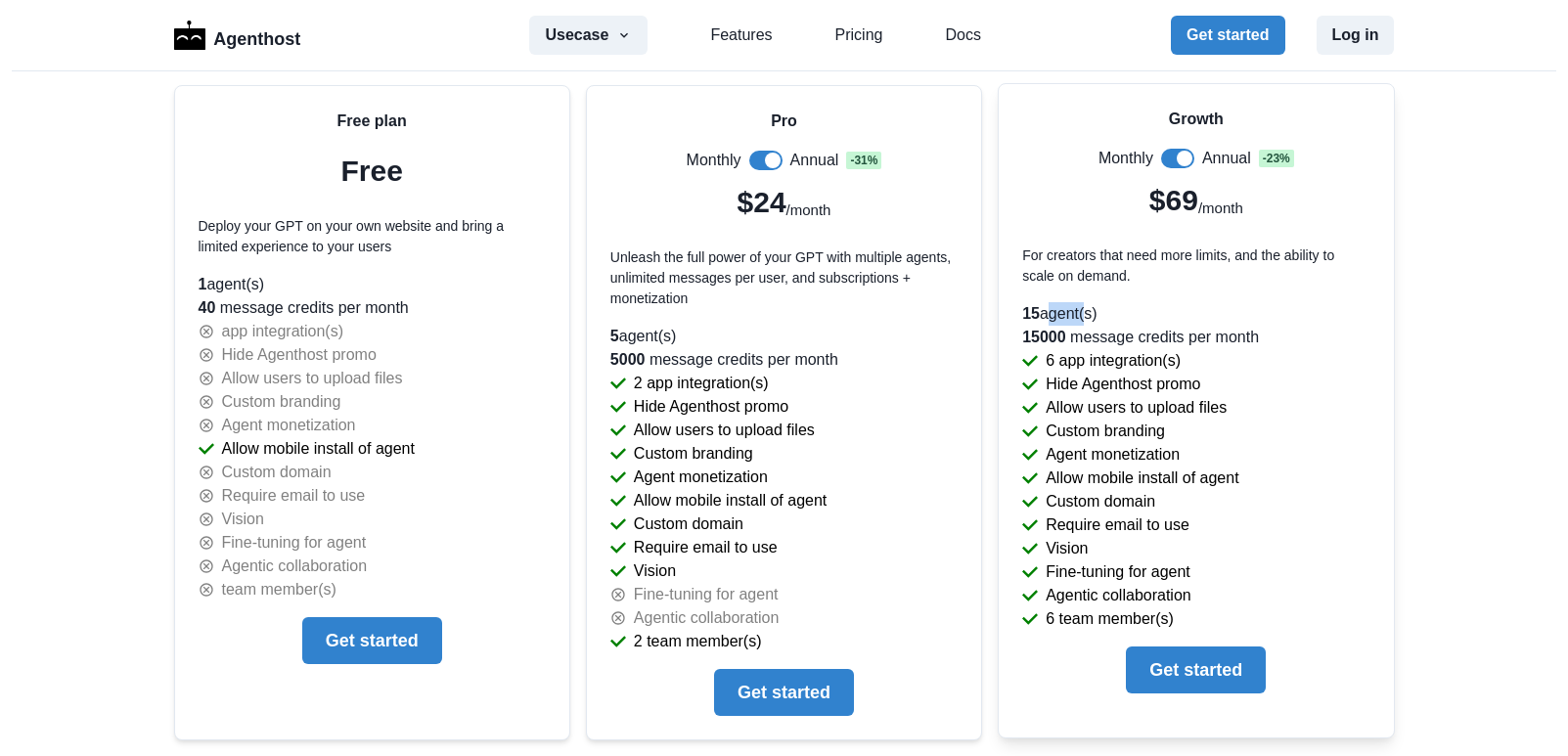 click on "15  agent(s)" at bounding box center (372, 285) 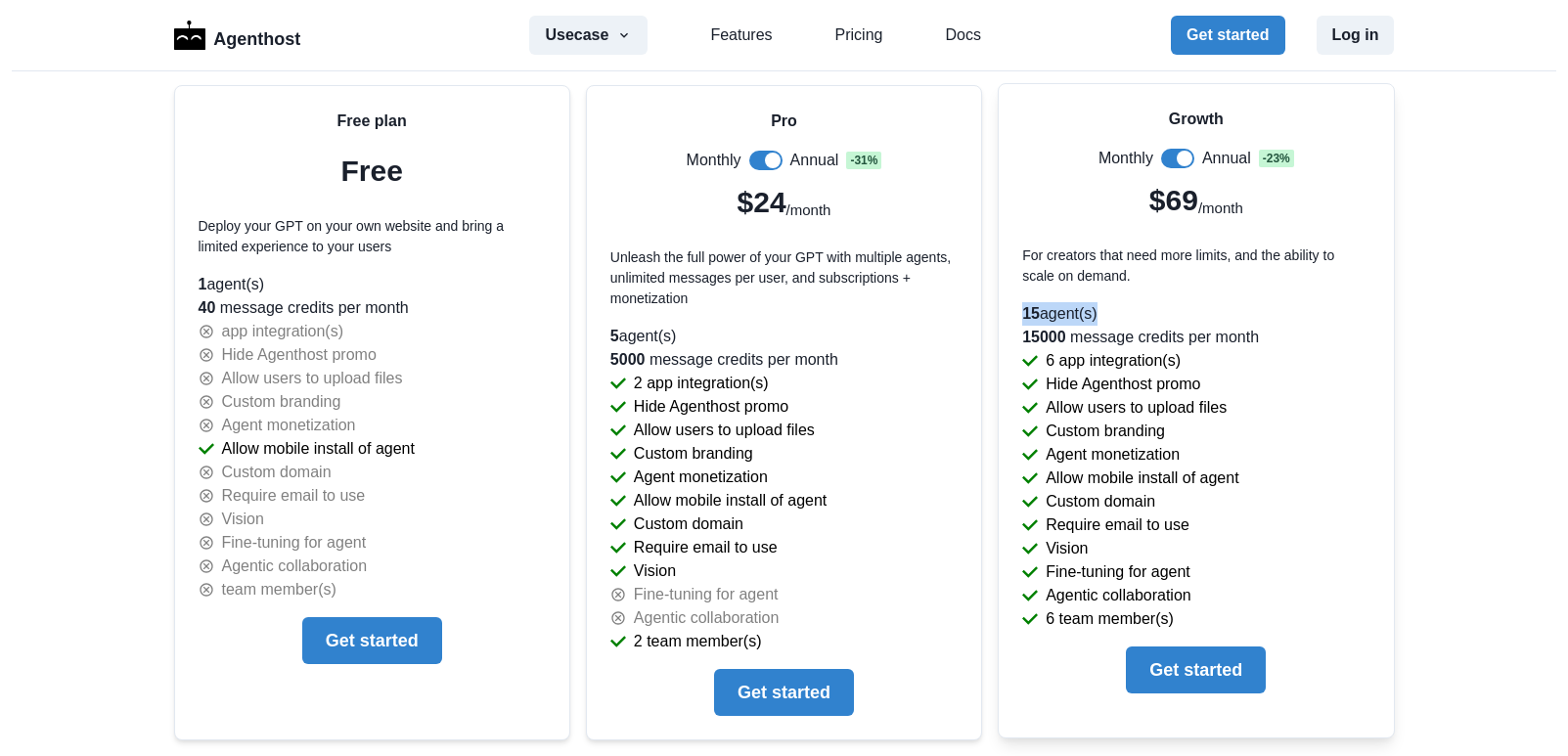 click on "15000   message credits per month" at bounding box center (372, 308) 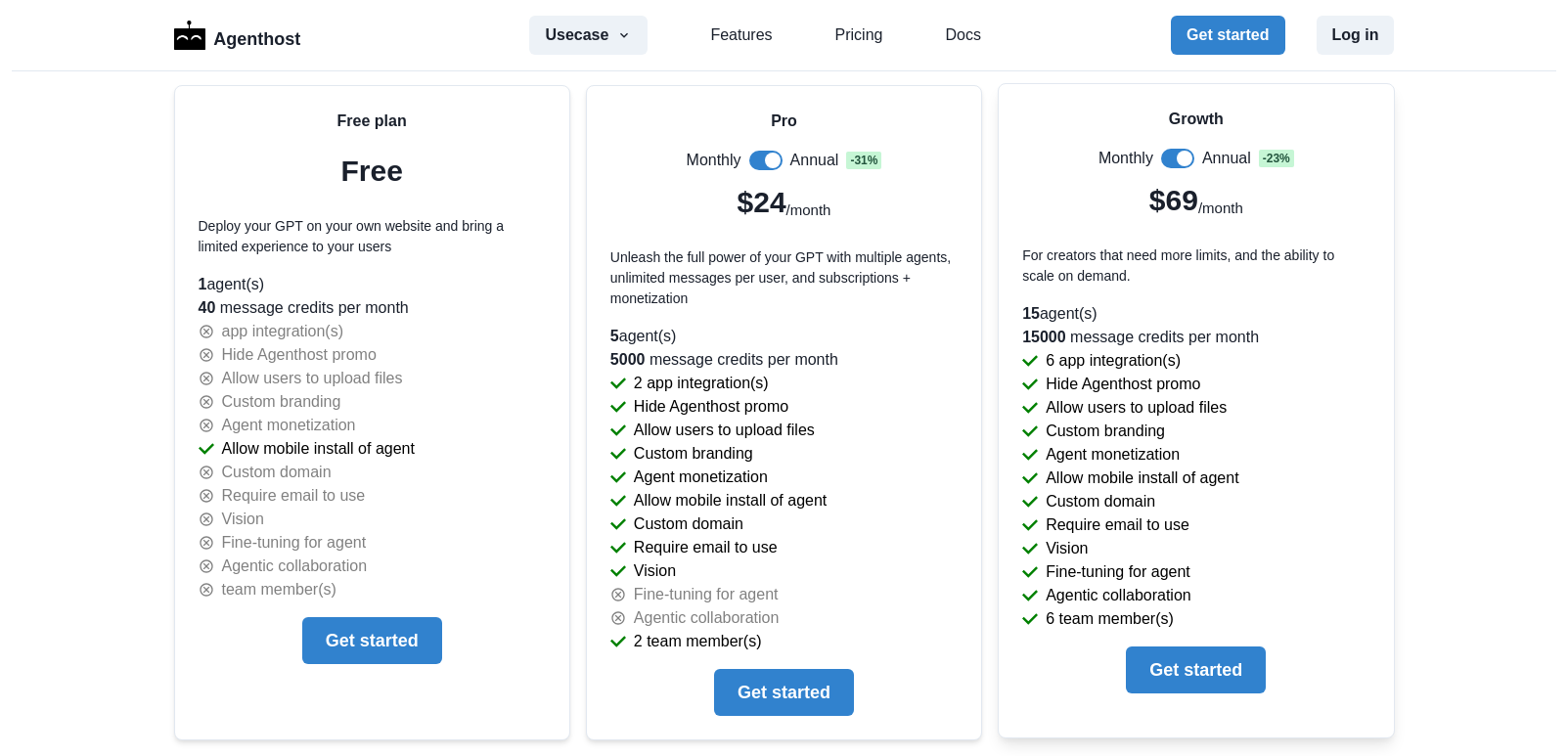 click on "15000   message credits per month" at bounding box center (372, 308) 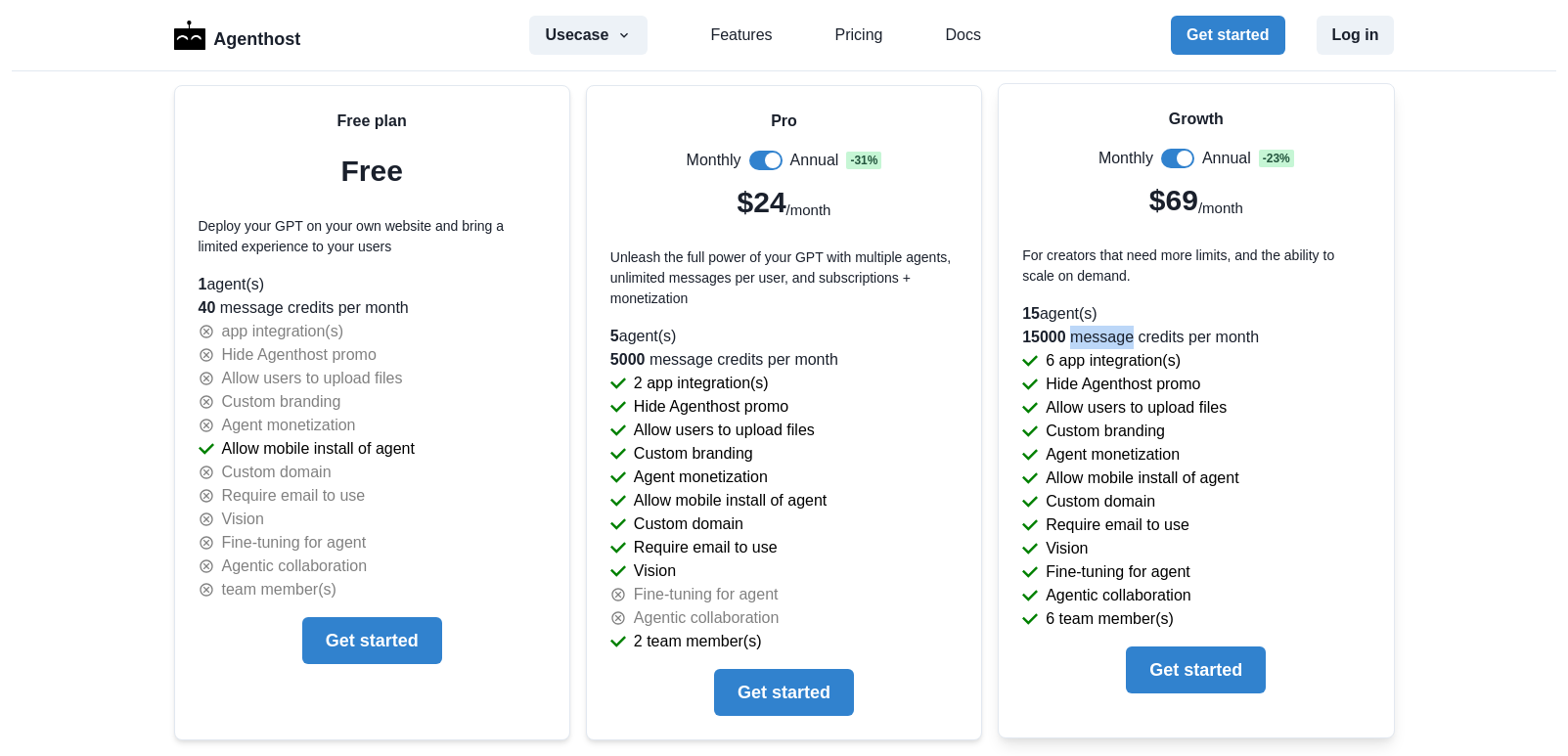 click on "15000   message credits per month" at bounding box center [372, 308] 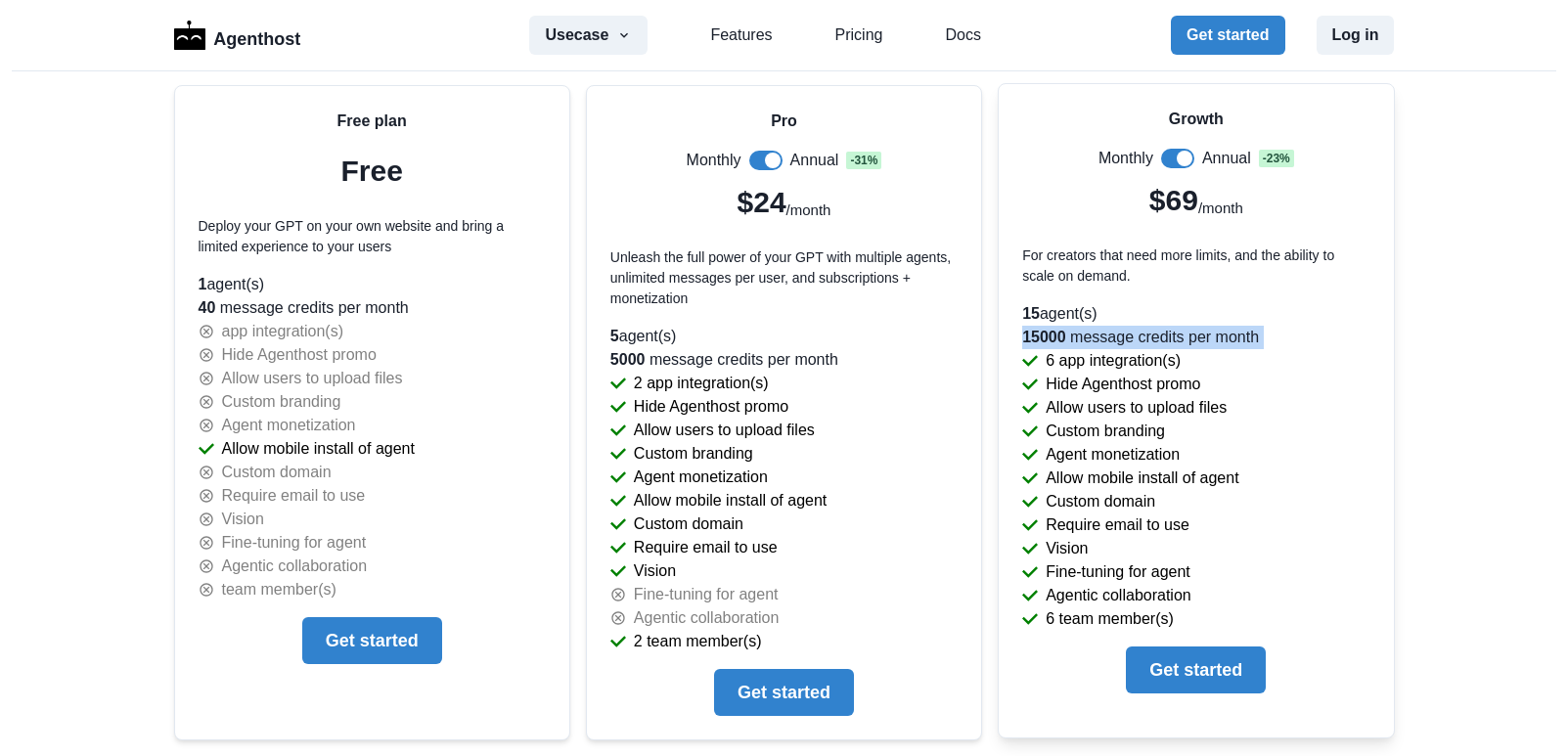 click on "15000   message credits per month" at bounding box center [372, 308] 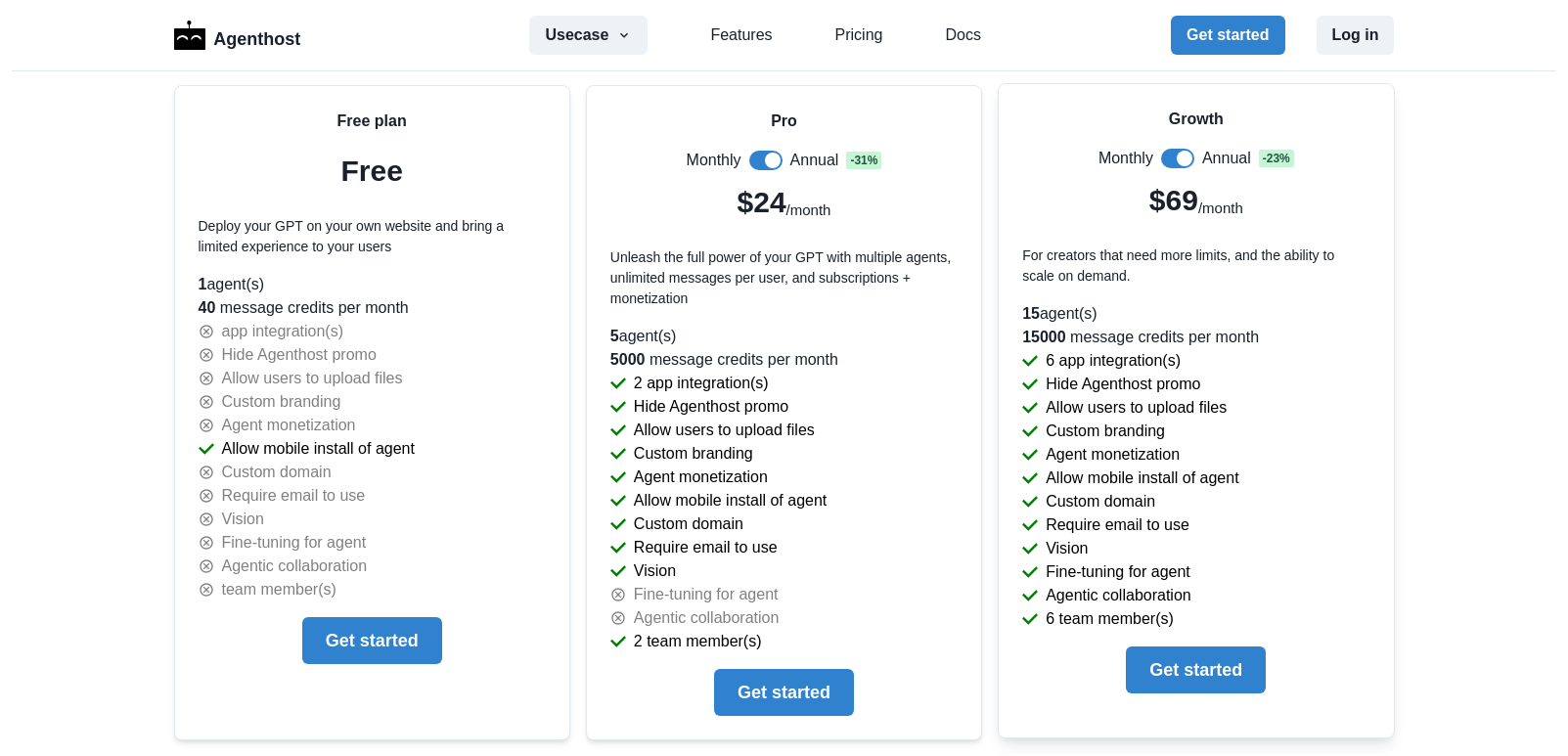 click on "15000   message credits per month" at bounding box center [372, 308] 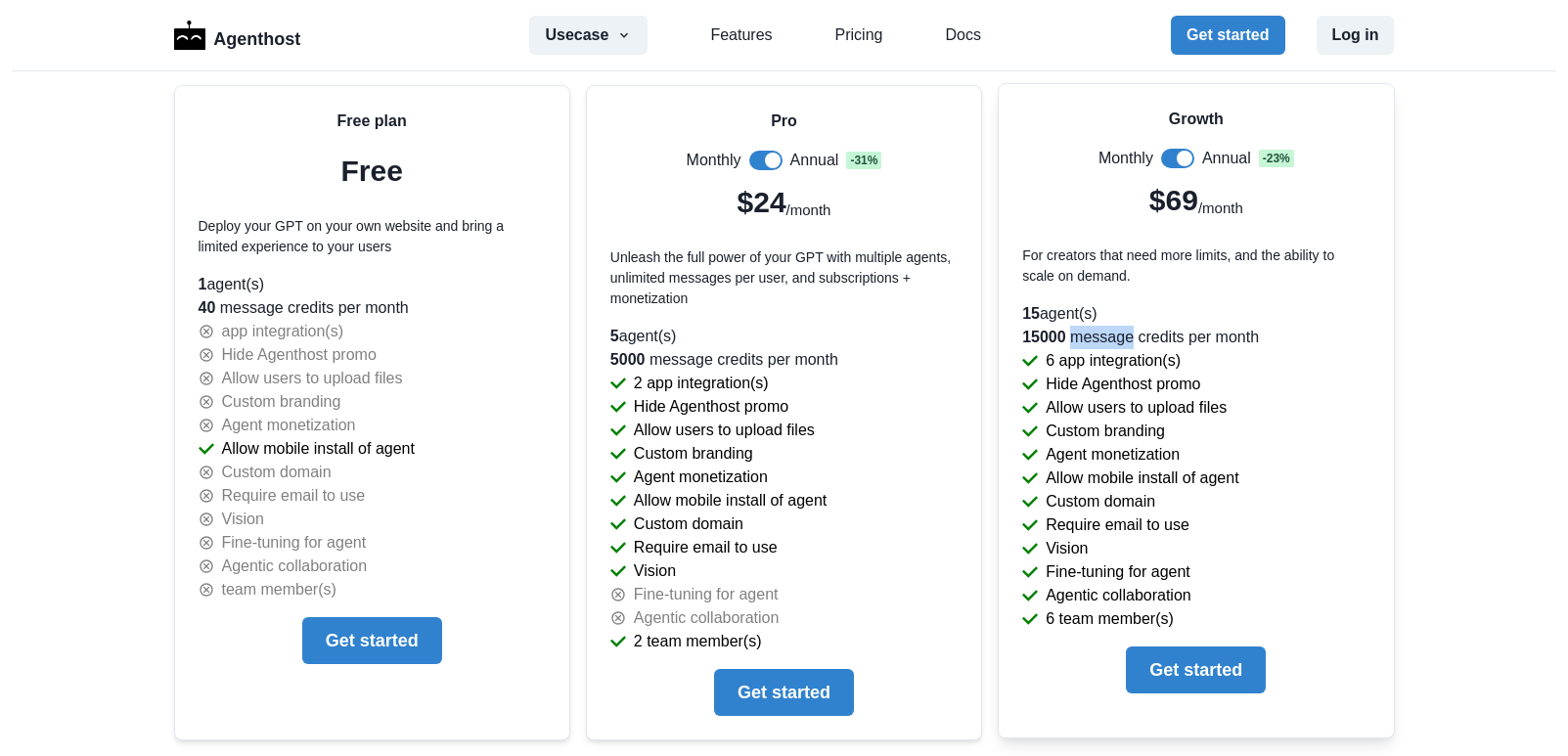 click on "15000   message credits per month" at bounding box center [372, 308] 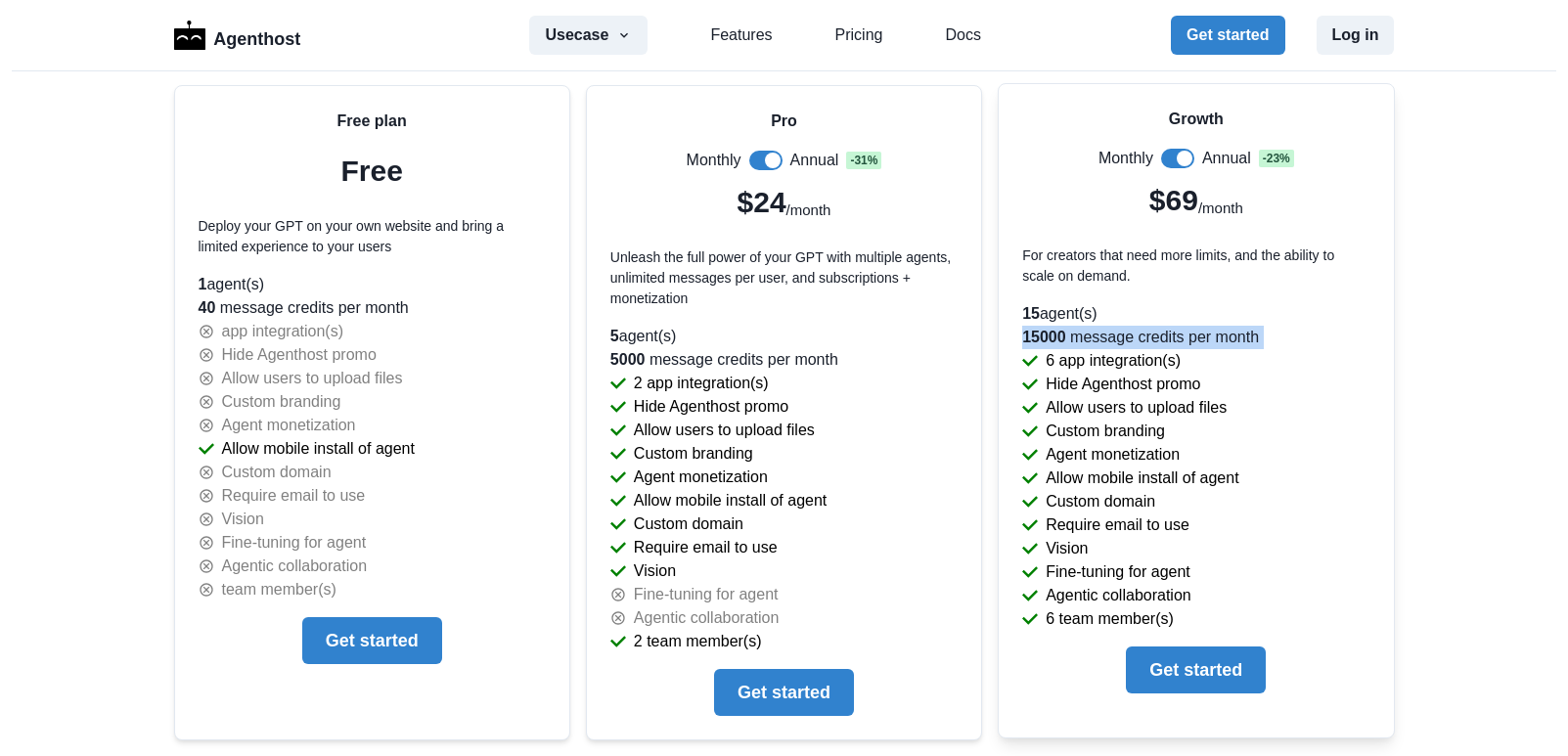 click on "15000   message credits per month" at bounding box center (372, 308) 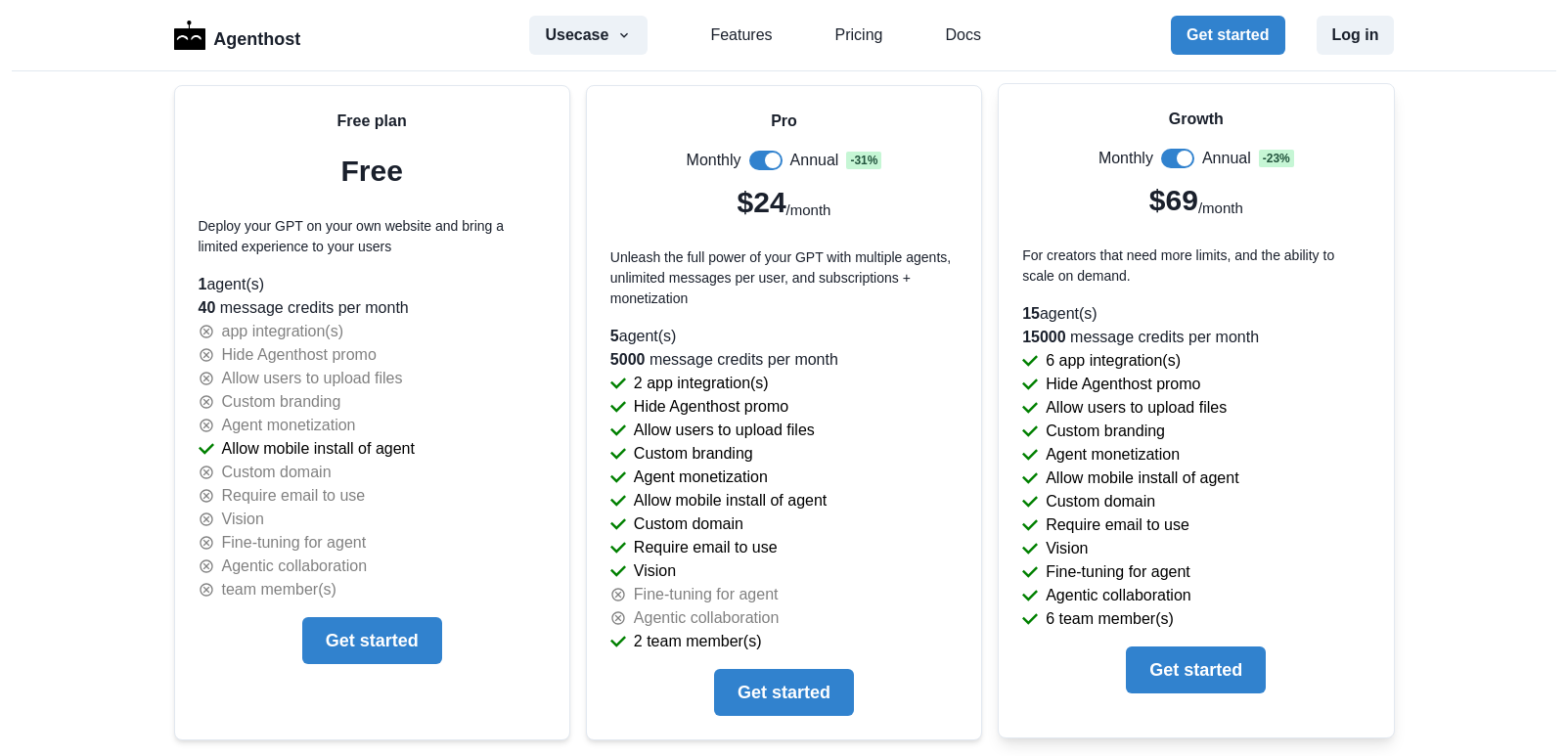 click on "15000   message credits per month" at bounding box center [372, 308] 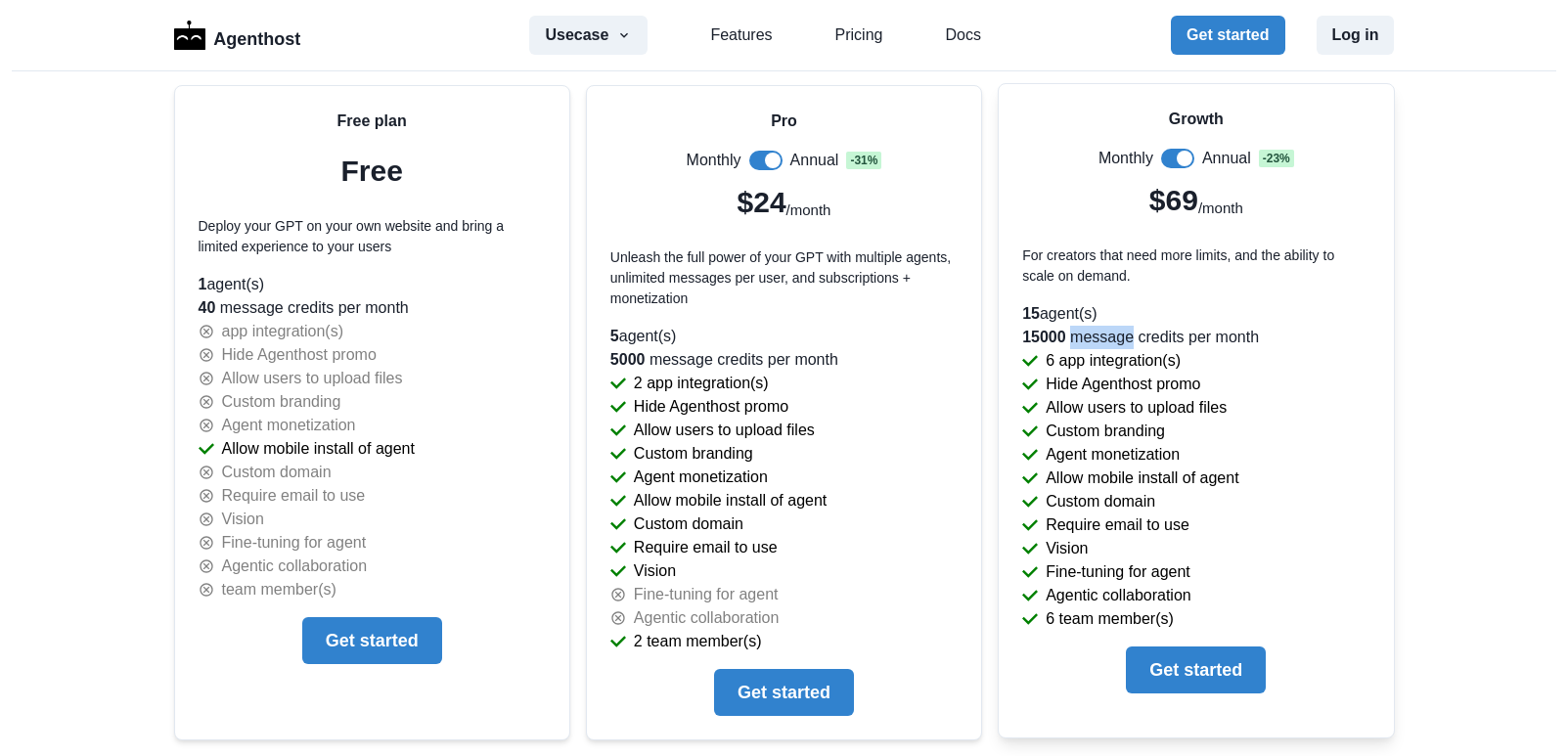 click on "15000   message credits per month" at bounding box center [372, 308] 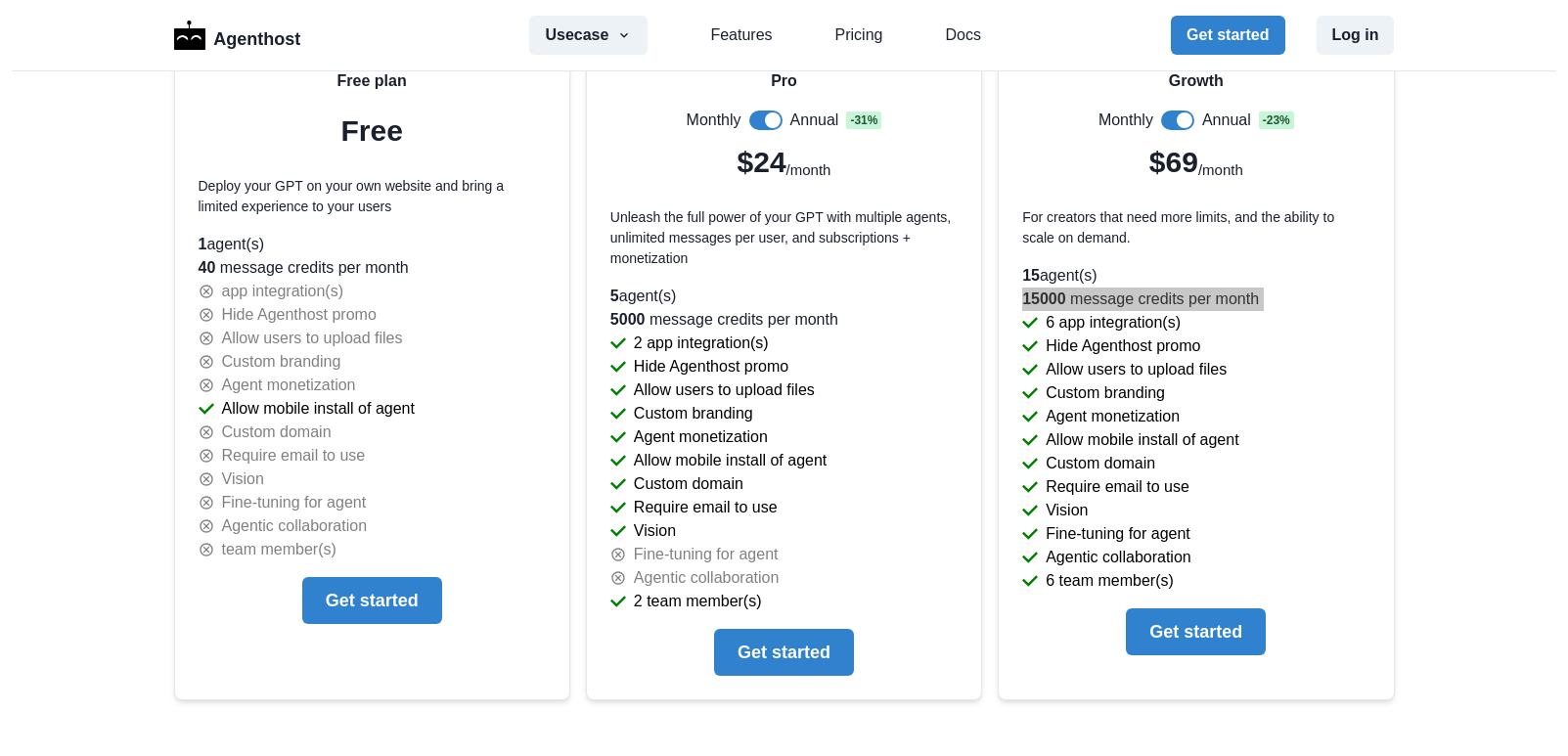 scroll, scrollTop: 4282, scrollLeft: 0, axis: vertical 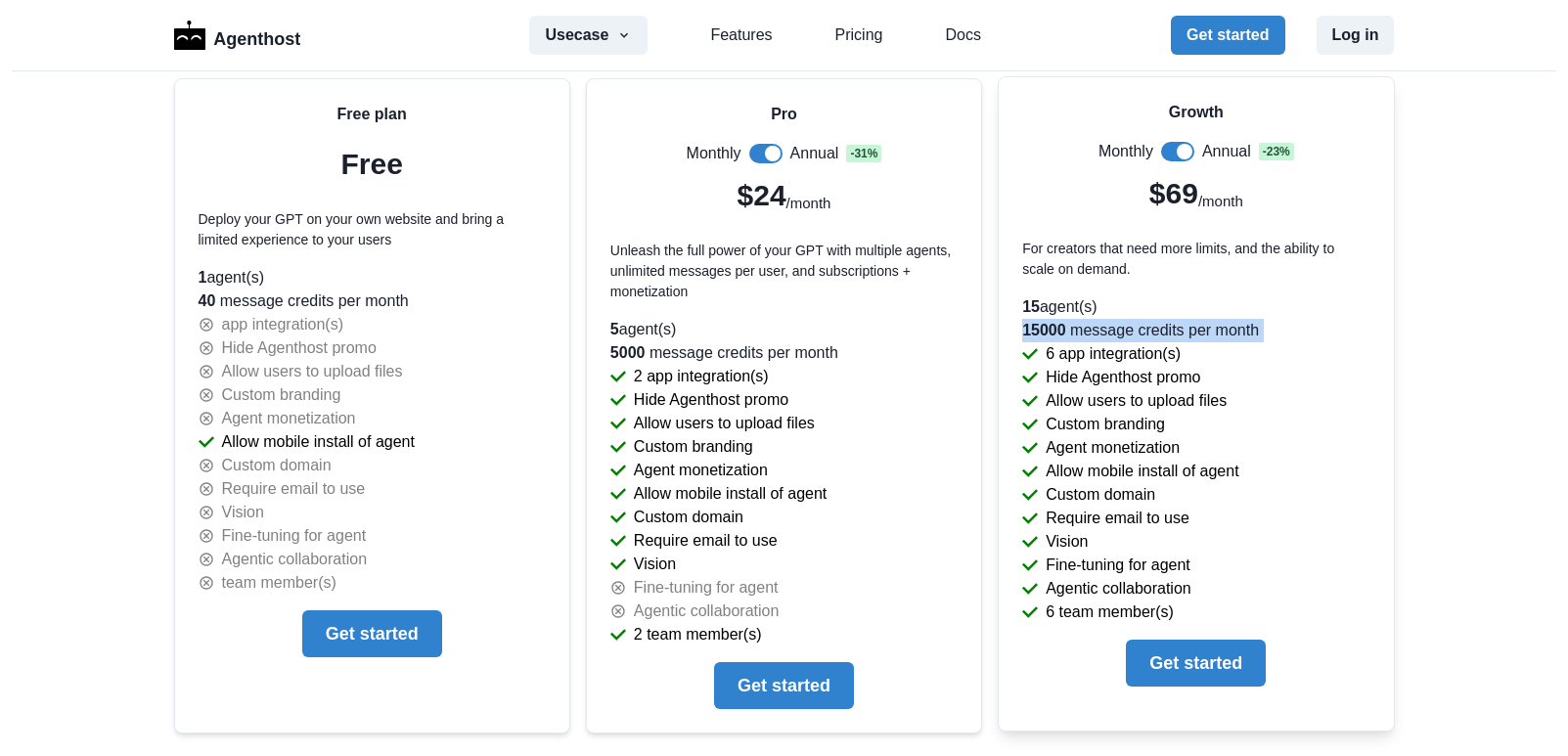 click on "Custom domain" at bounding box center [372, 466] 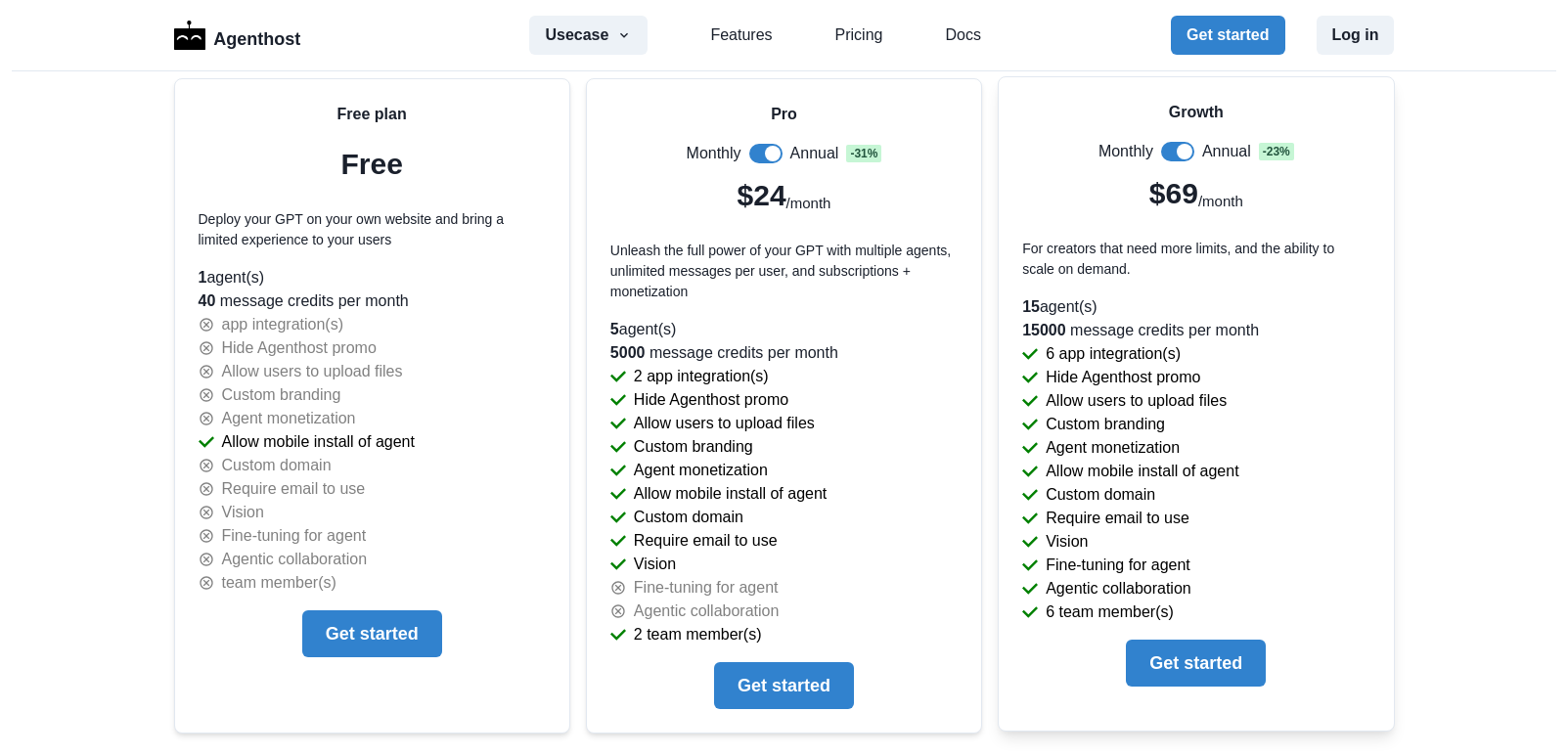 click on "Allow mobile install of agent" at bounding box center [318, 442] 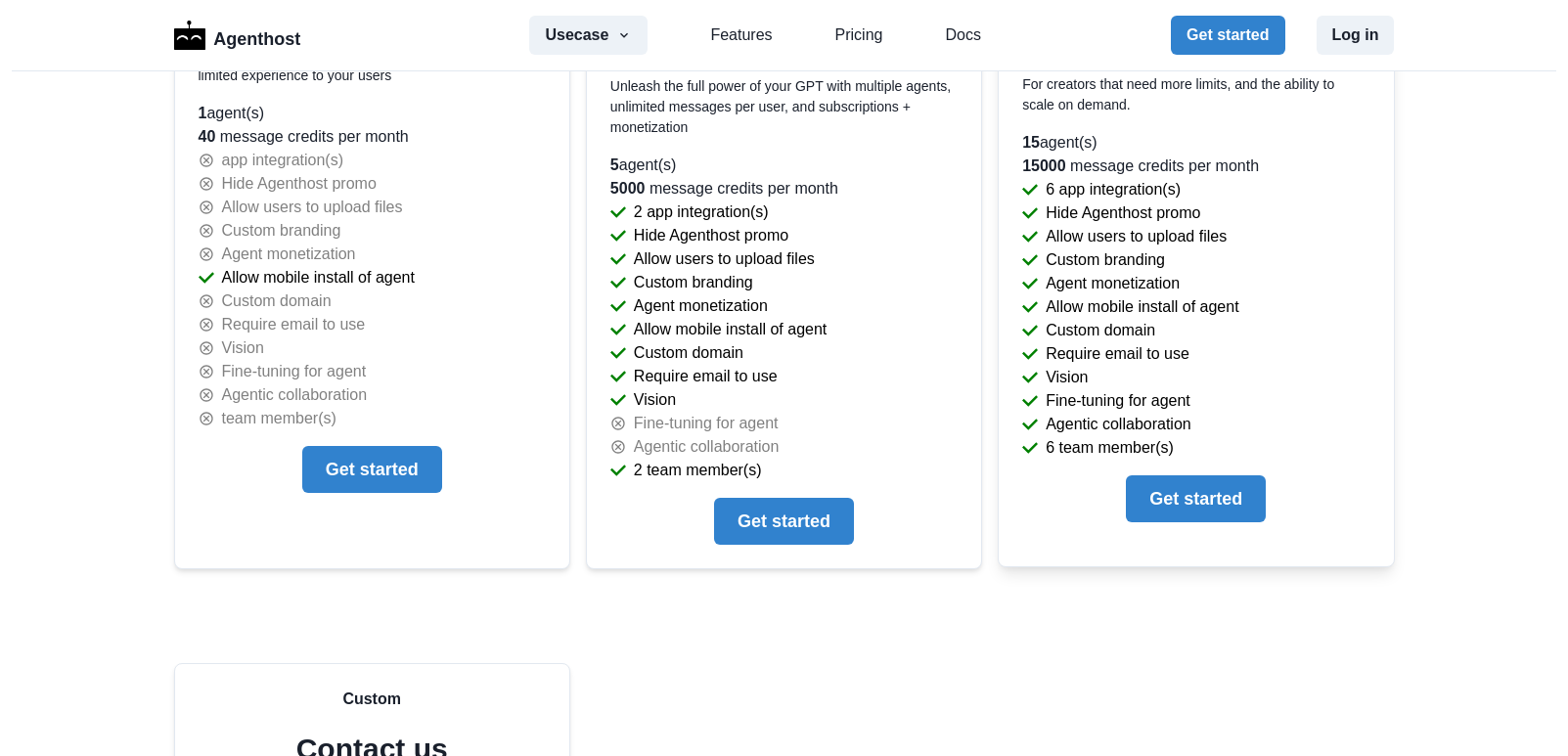 scroll, scrollTop: 4450, scrollLeft: 0, axis: vertical 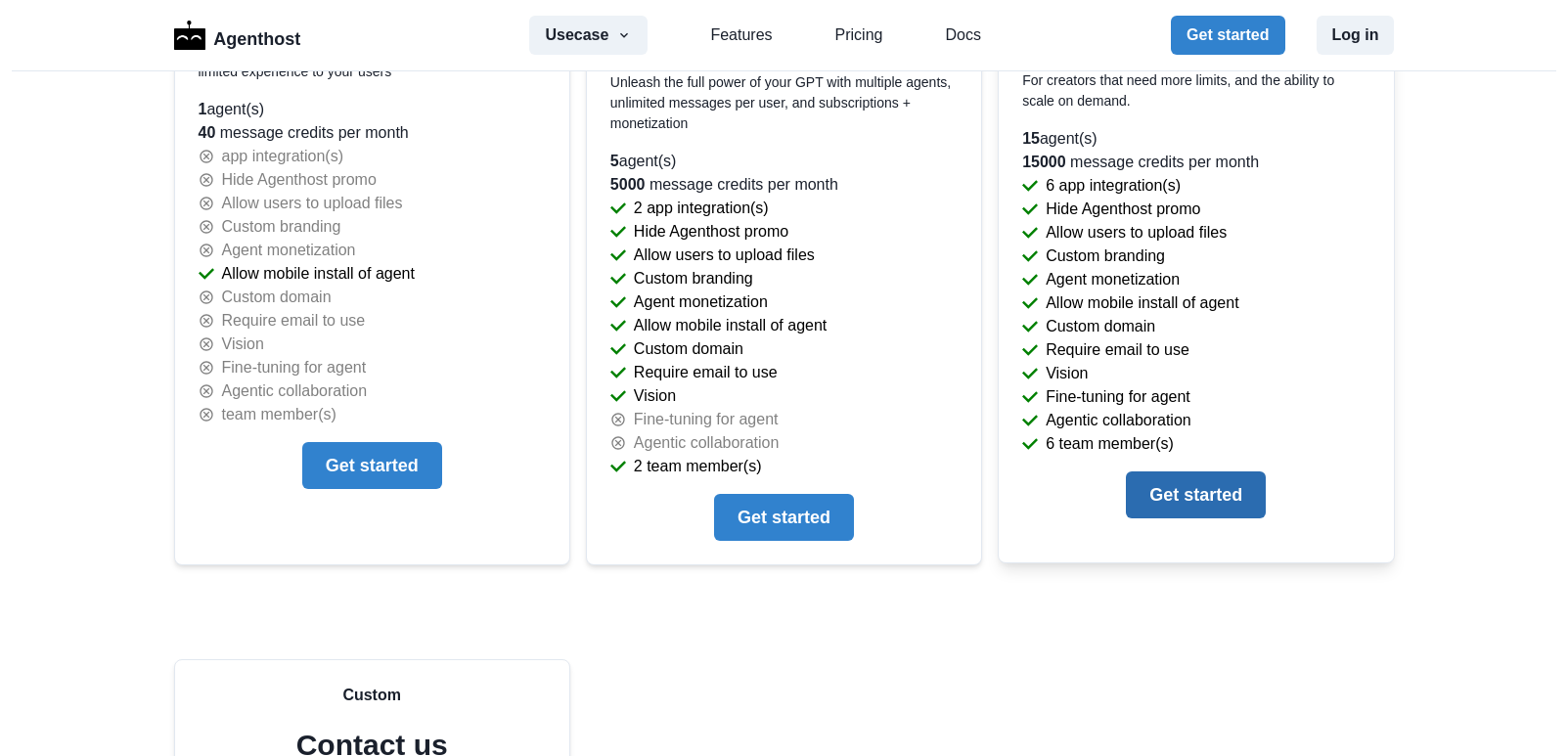 click on "Get started" at bounding box center [372, 466] 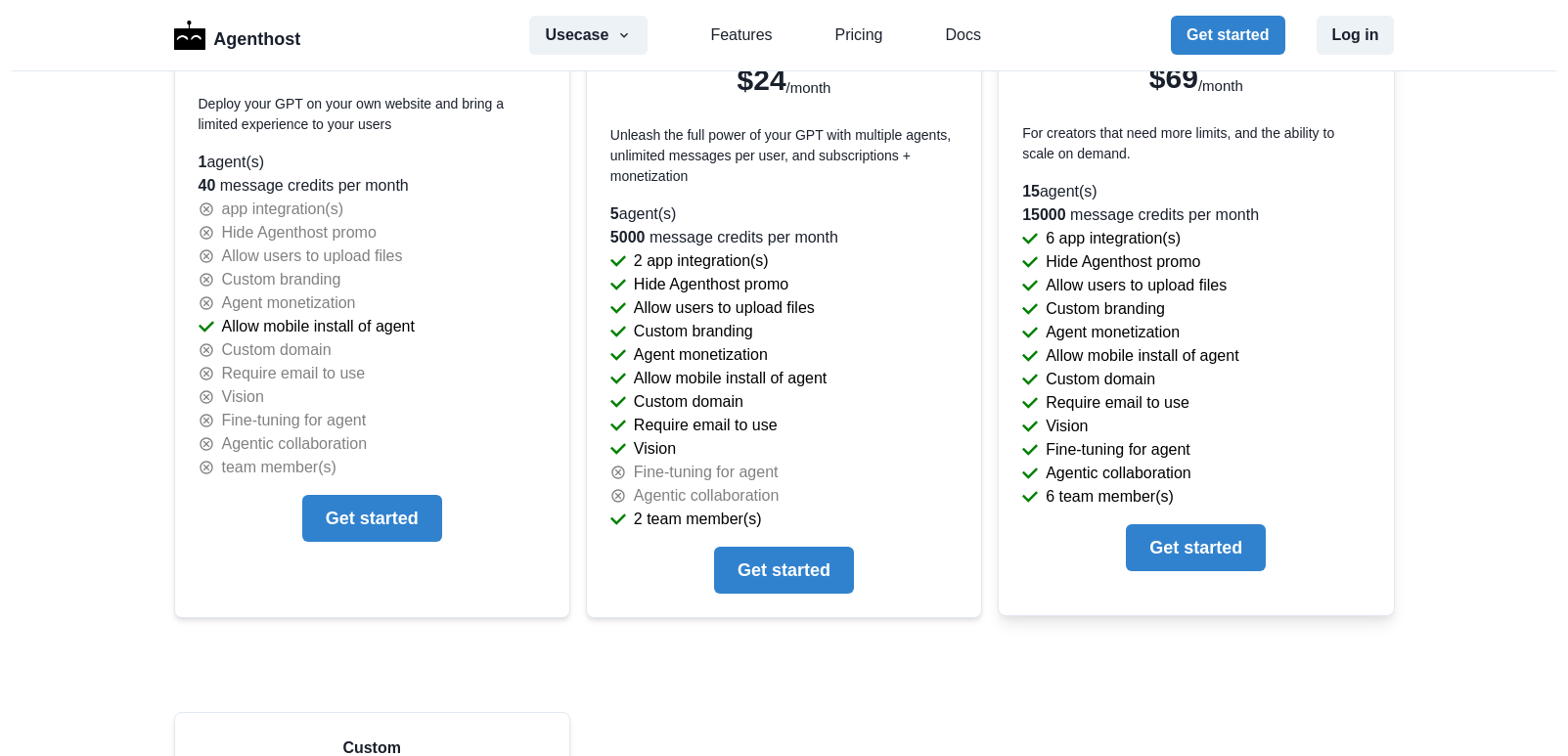 scroll, scrollTop: 4382, scrollLeft: 0, axis: vertical 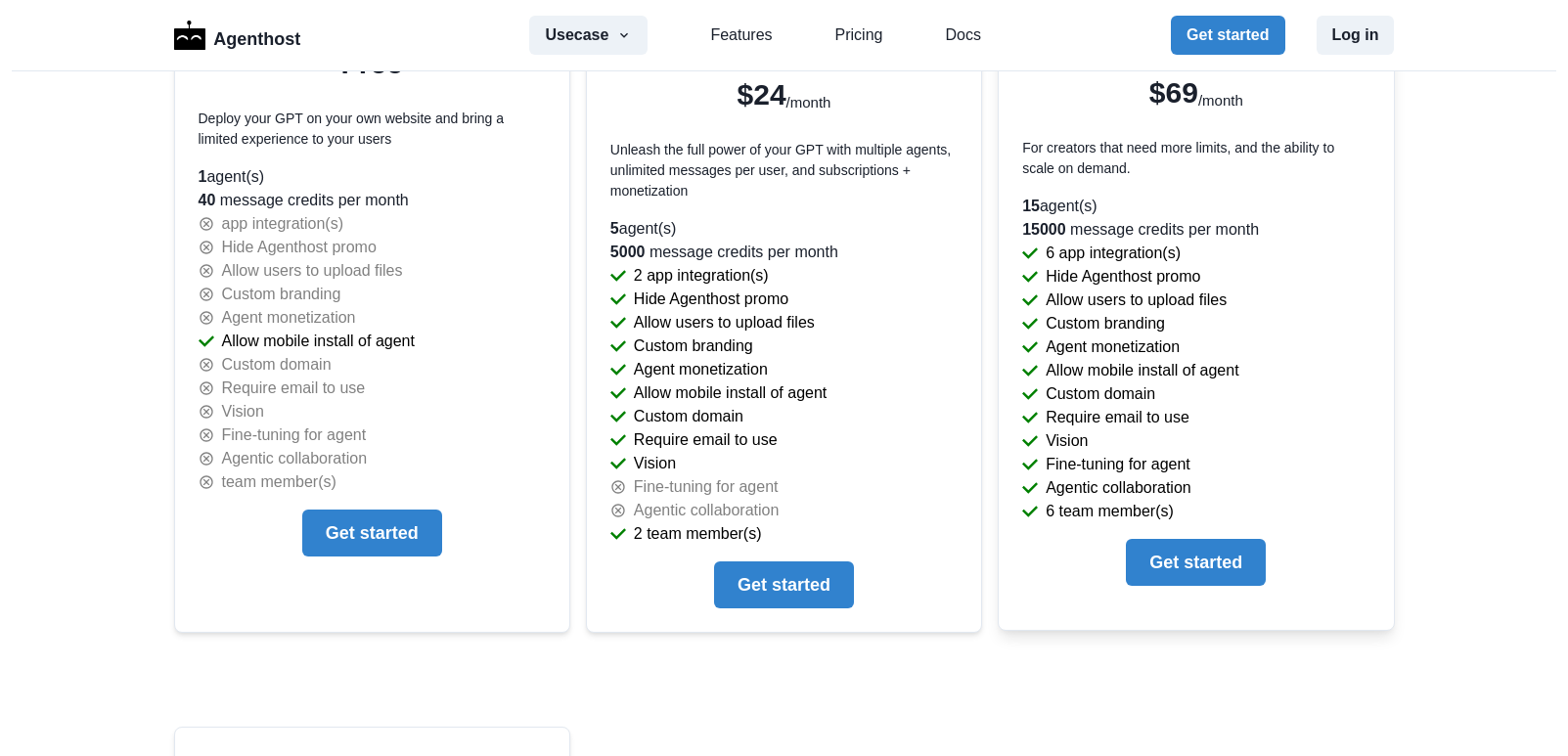 click on "6 app integration(s)" at bounding box center (318, 341) 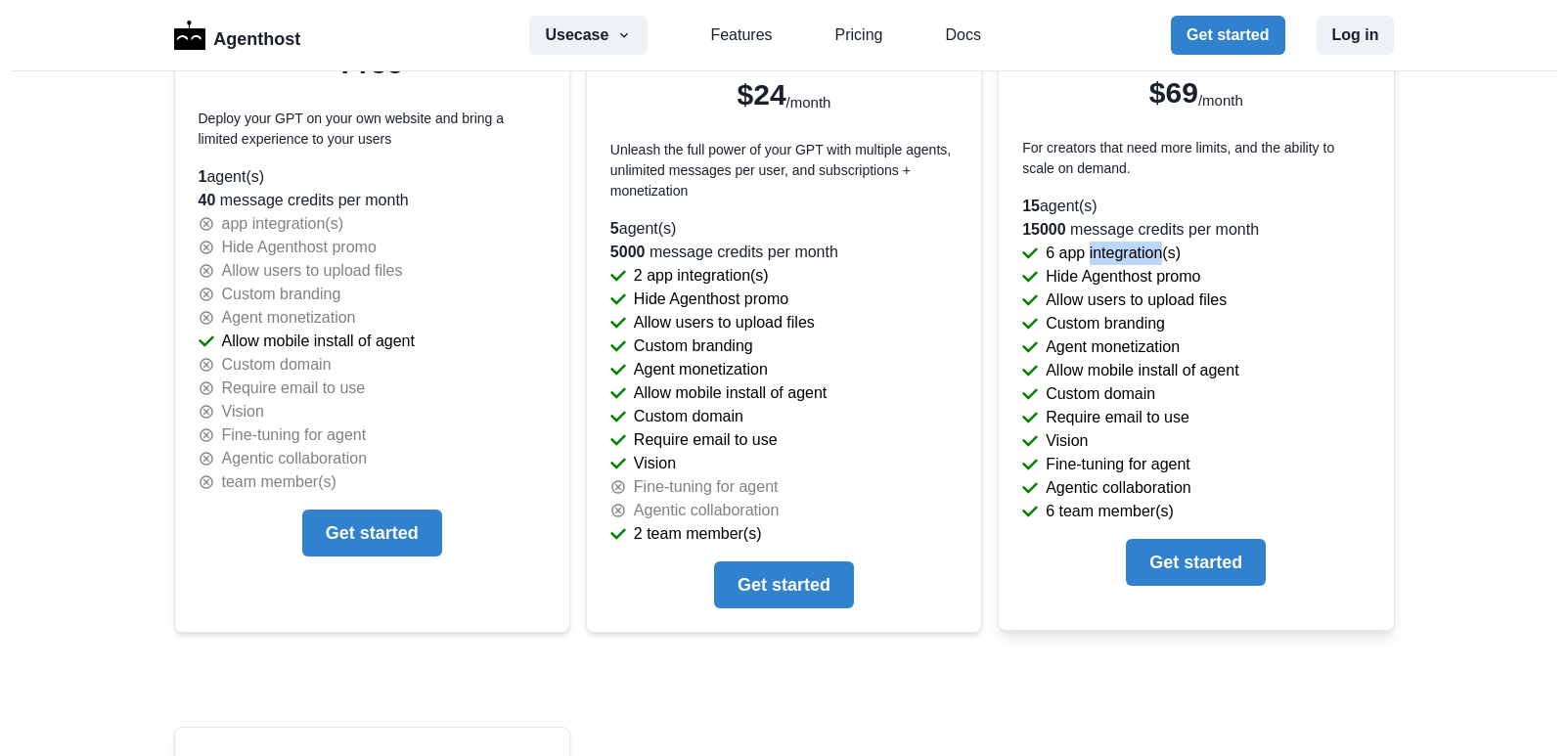 click on "6 app integration(s)" at bounding box center [318, 341] 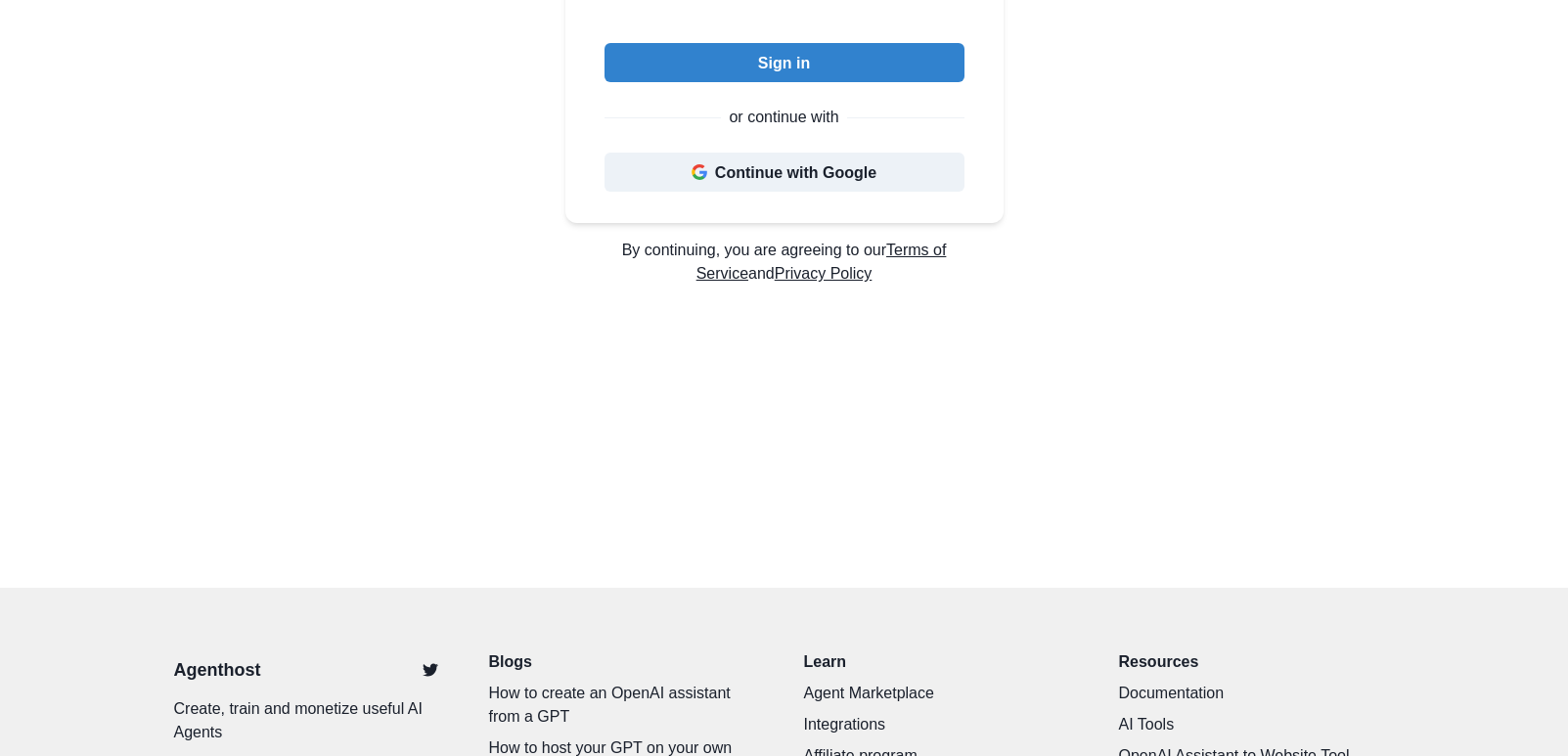scroll, scrollTop: 462, scrollLeft: 0, axis: vertical 